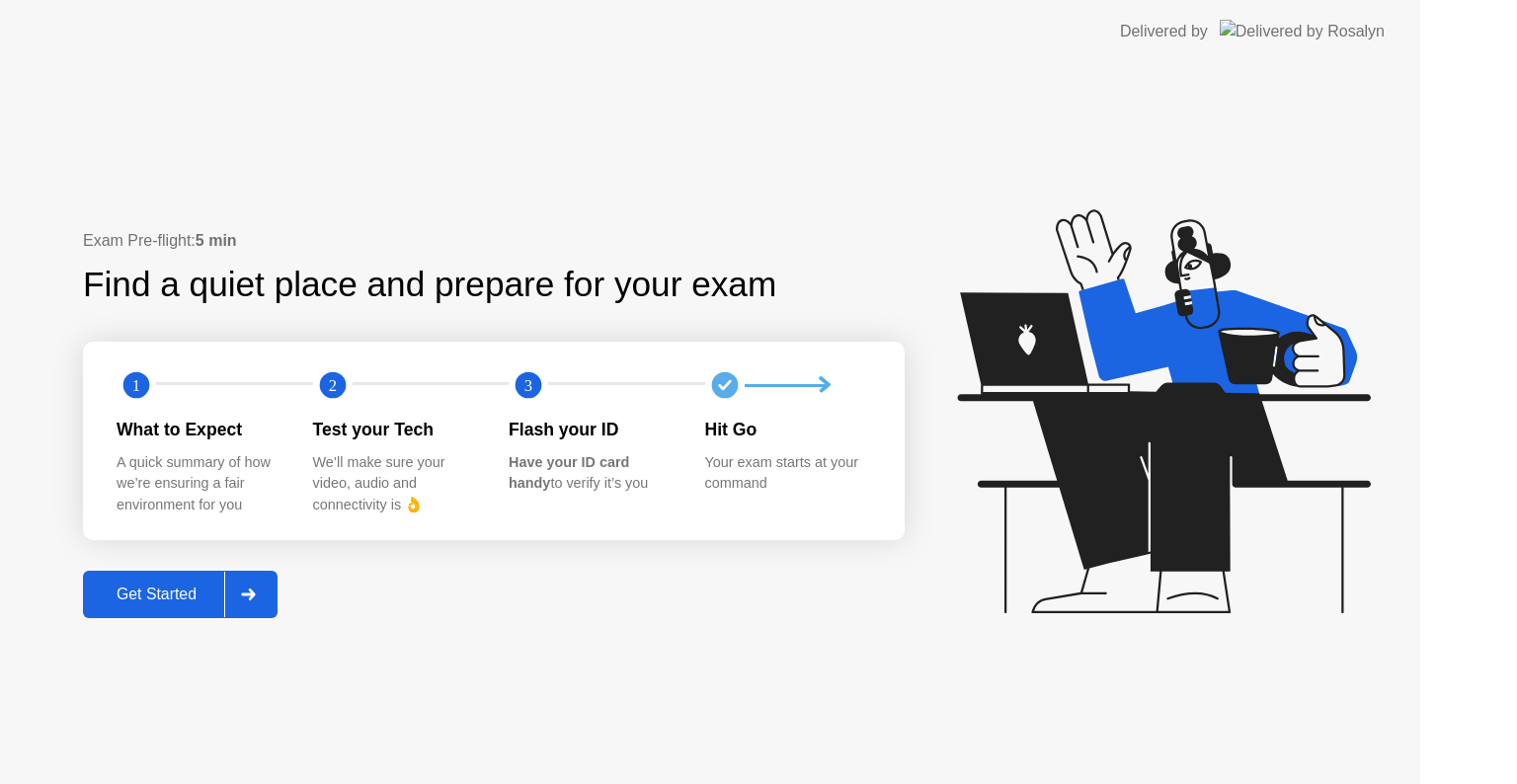 scroll, scrollTop: 0, scrollLeft: 0, axis: both 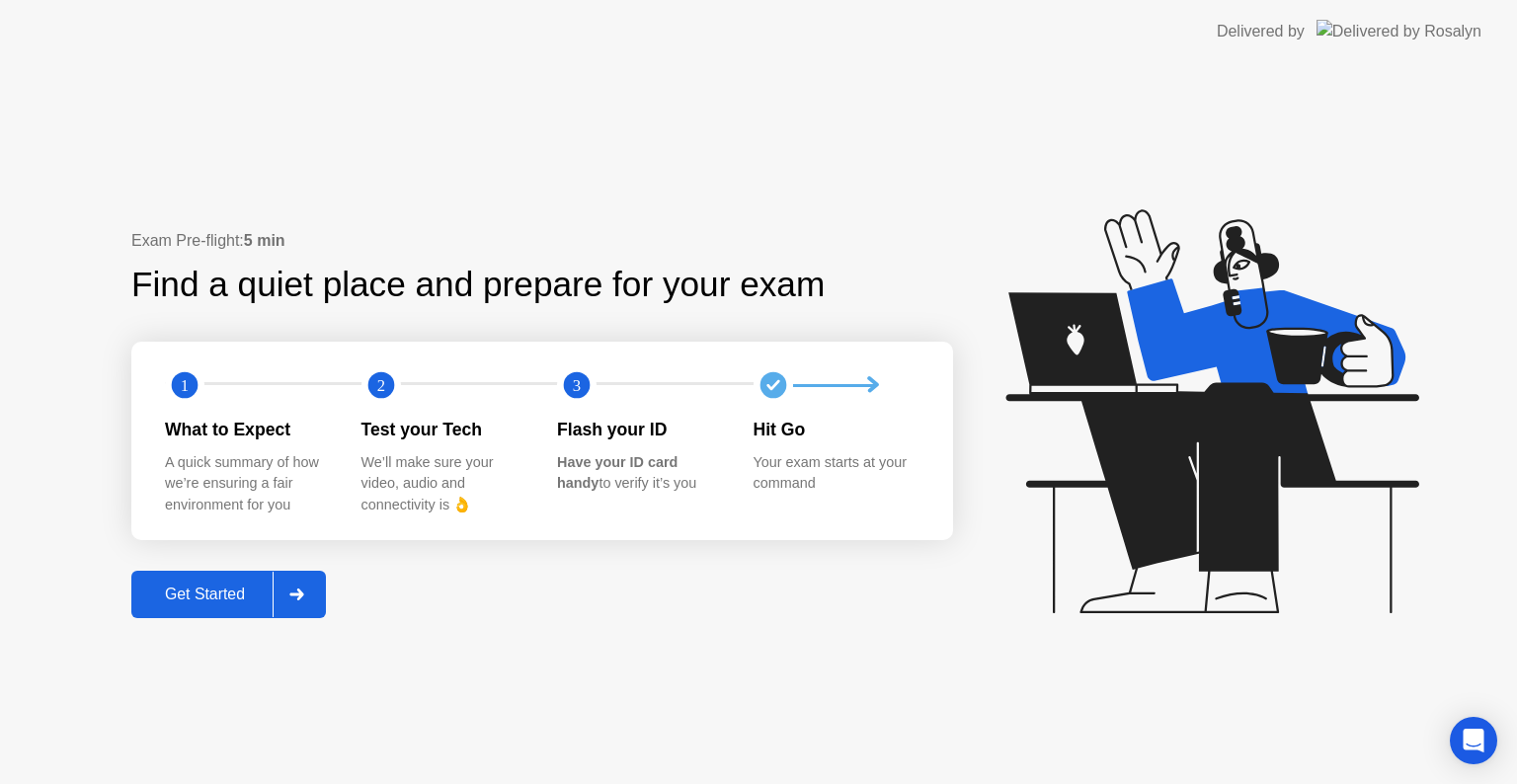 click on "Get Started" 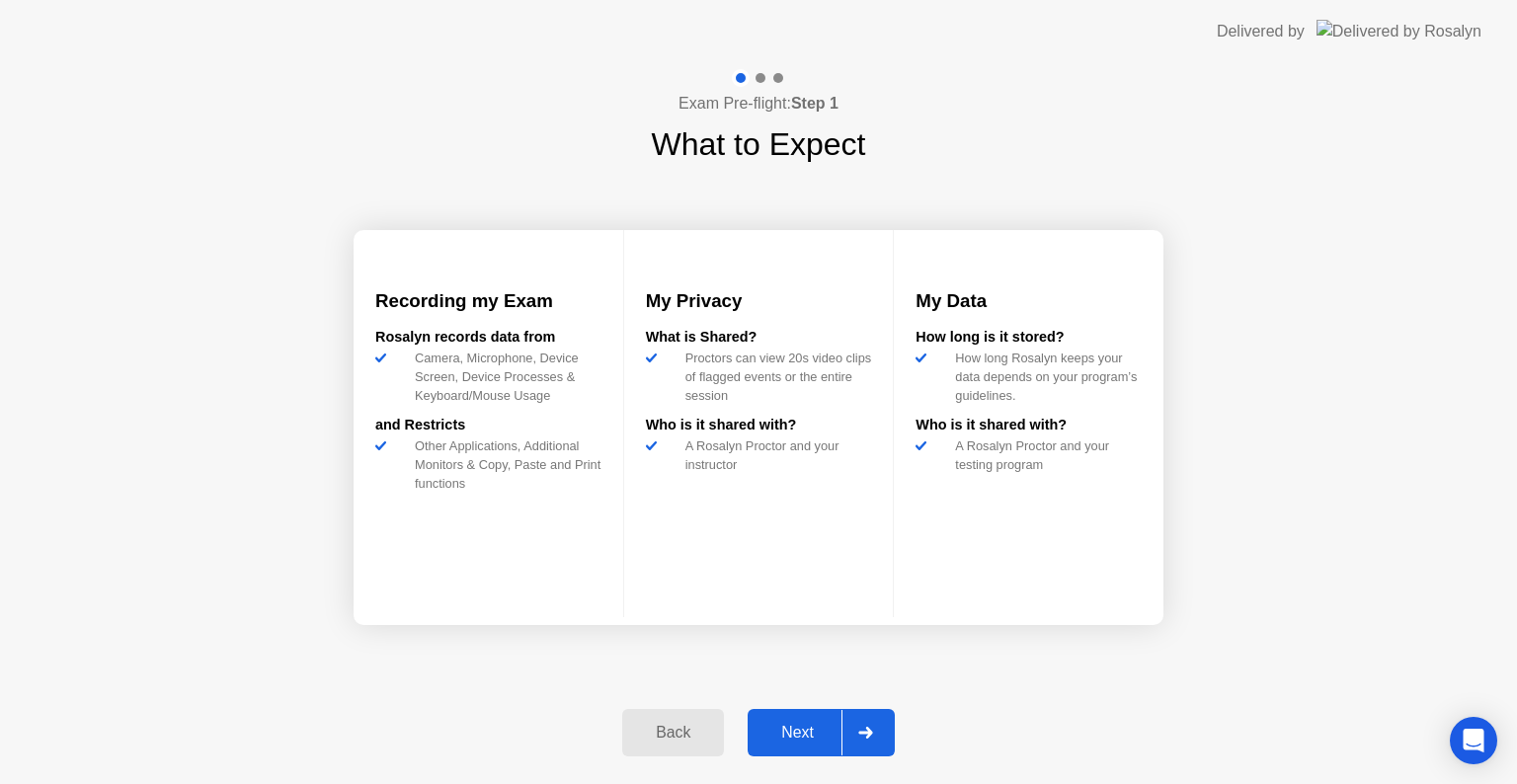 click on "Next" 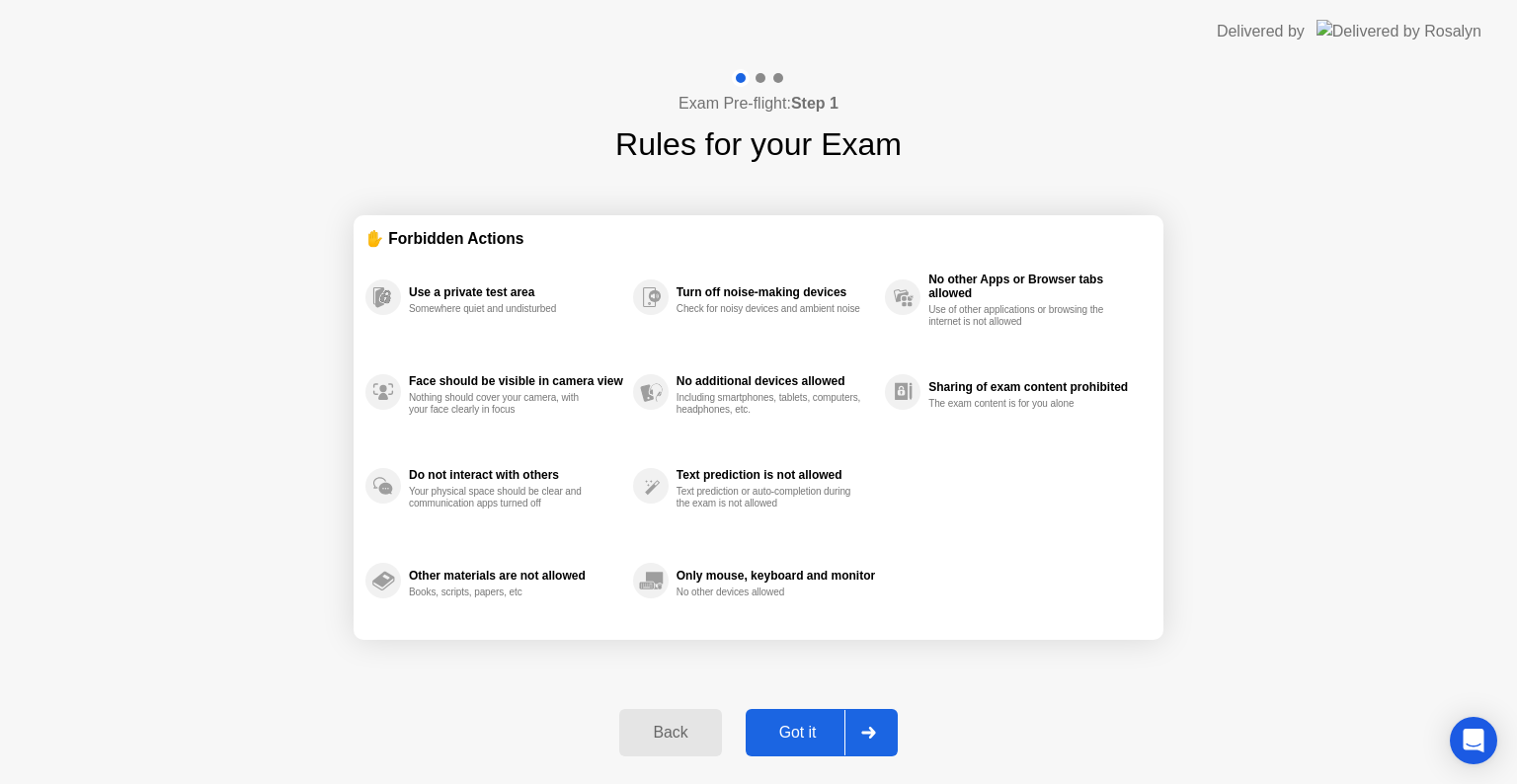 click on "Got it" 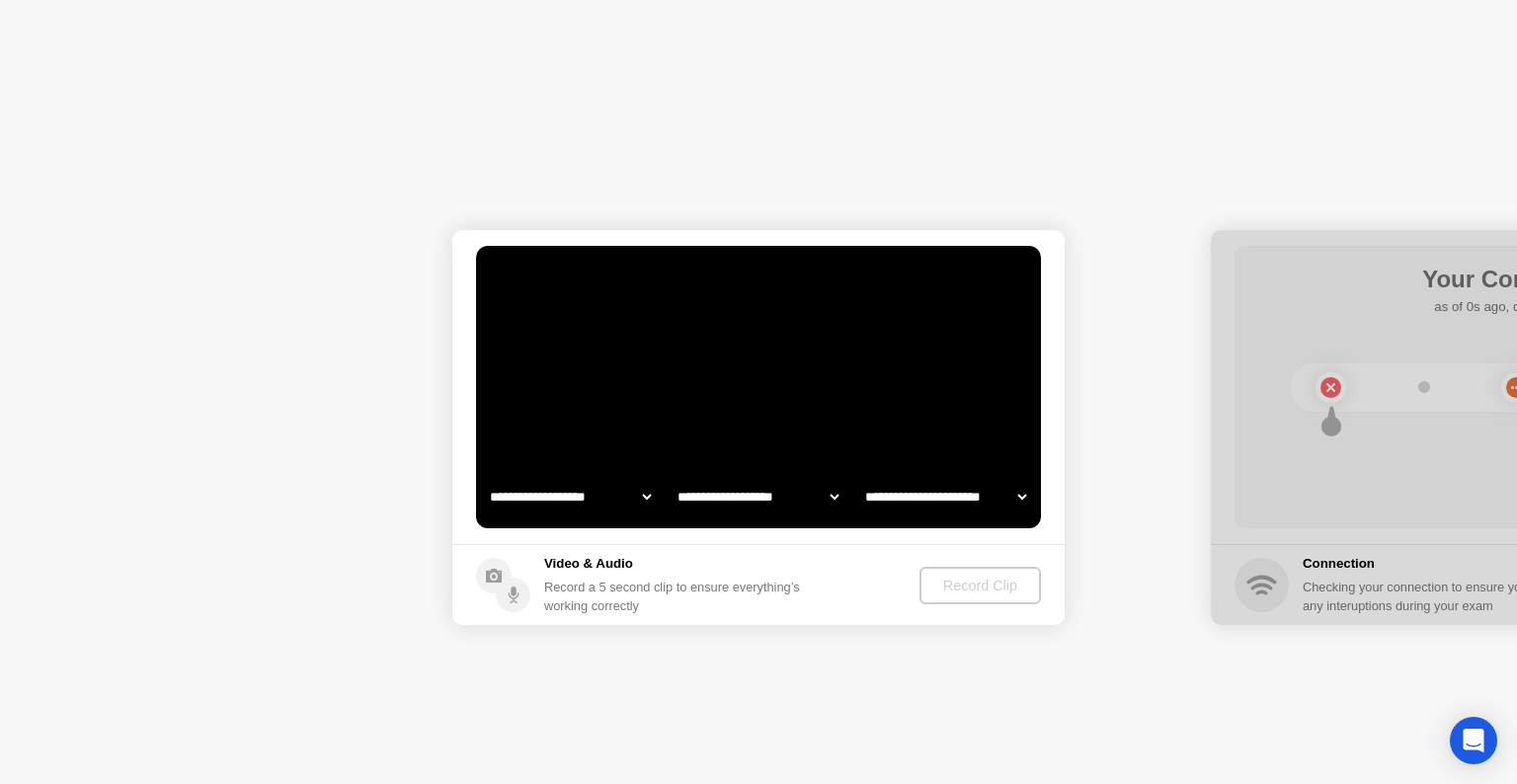 select on "**********" 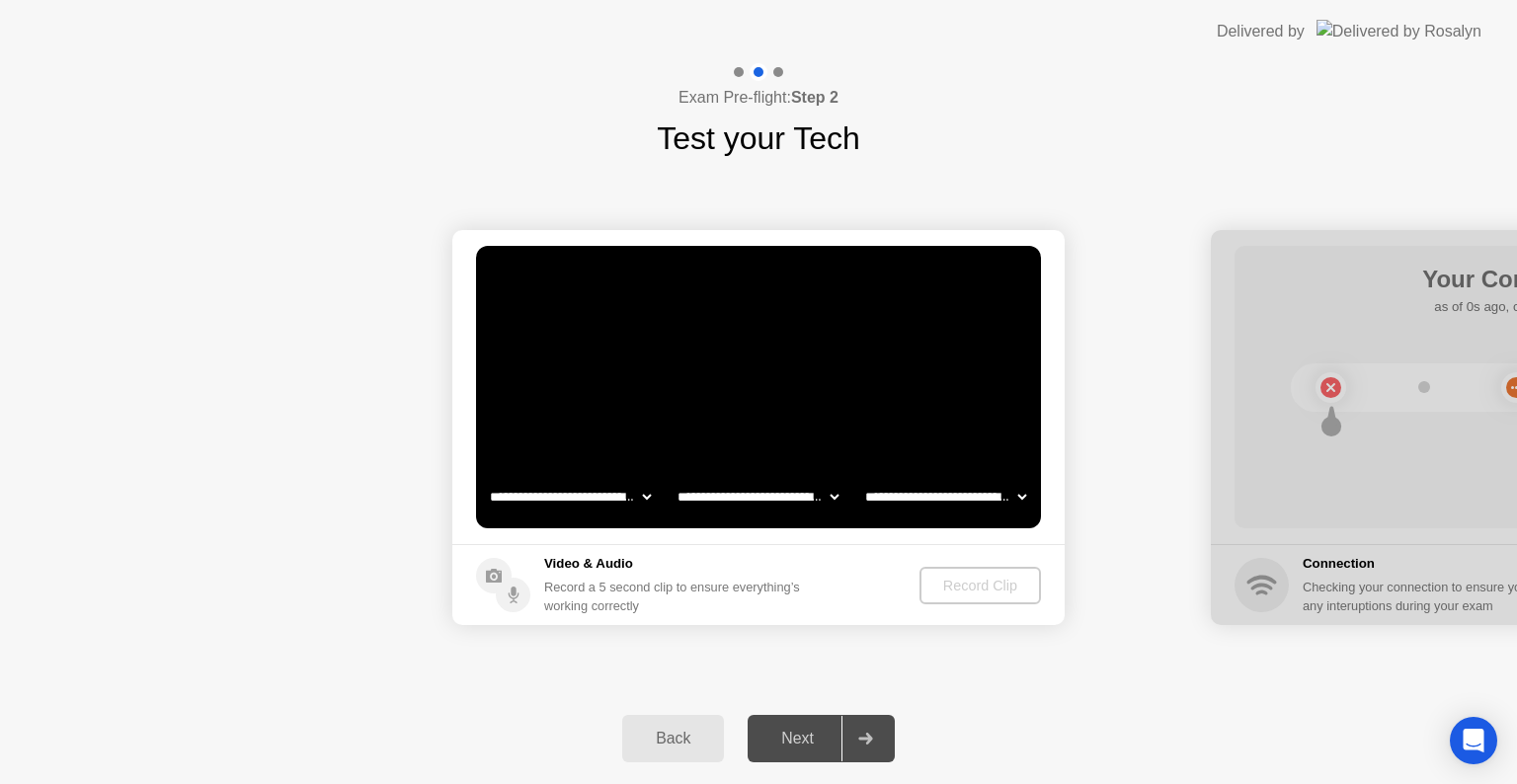 click 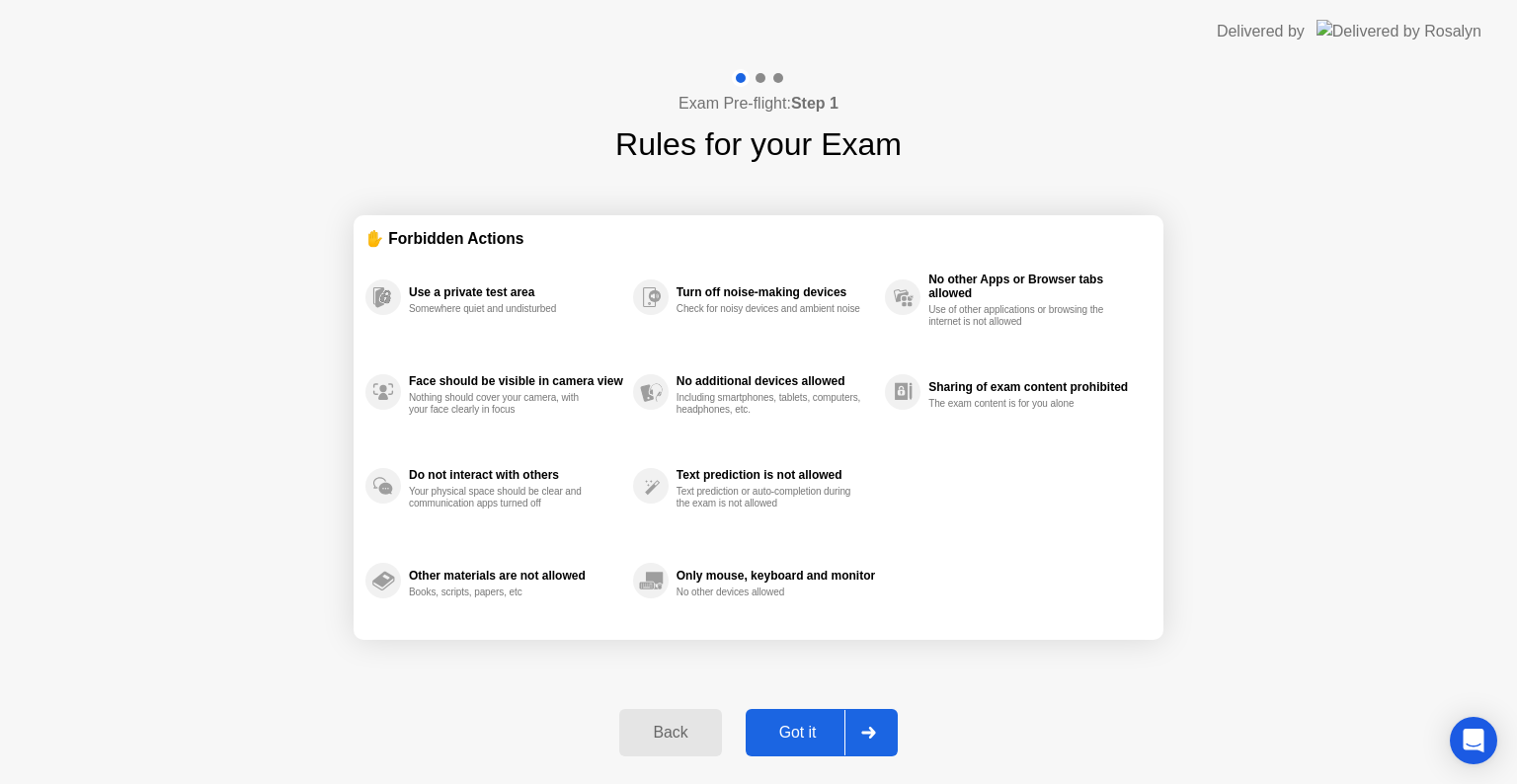 click on "Back" 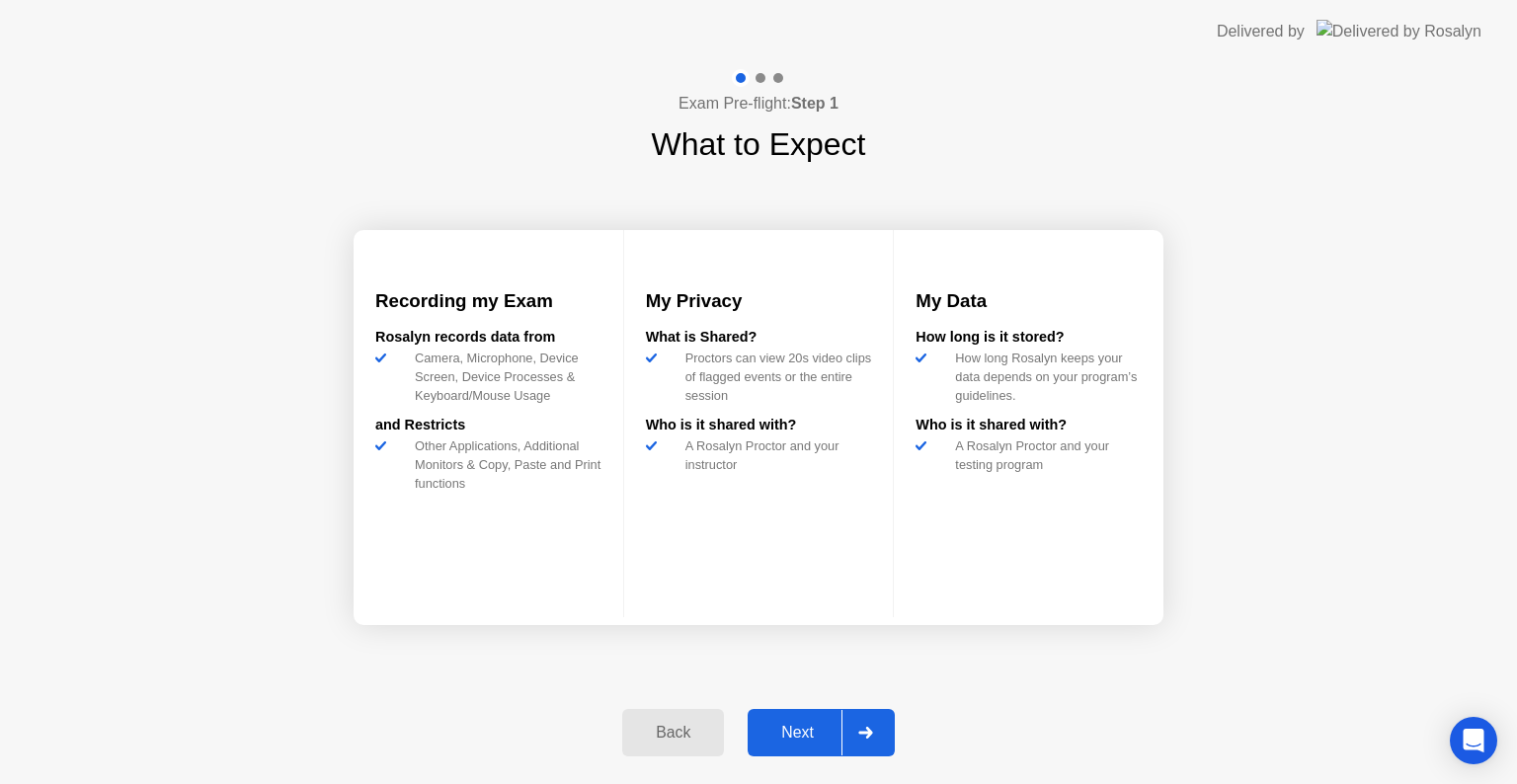 click on "Recording my Exam" 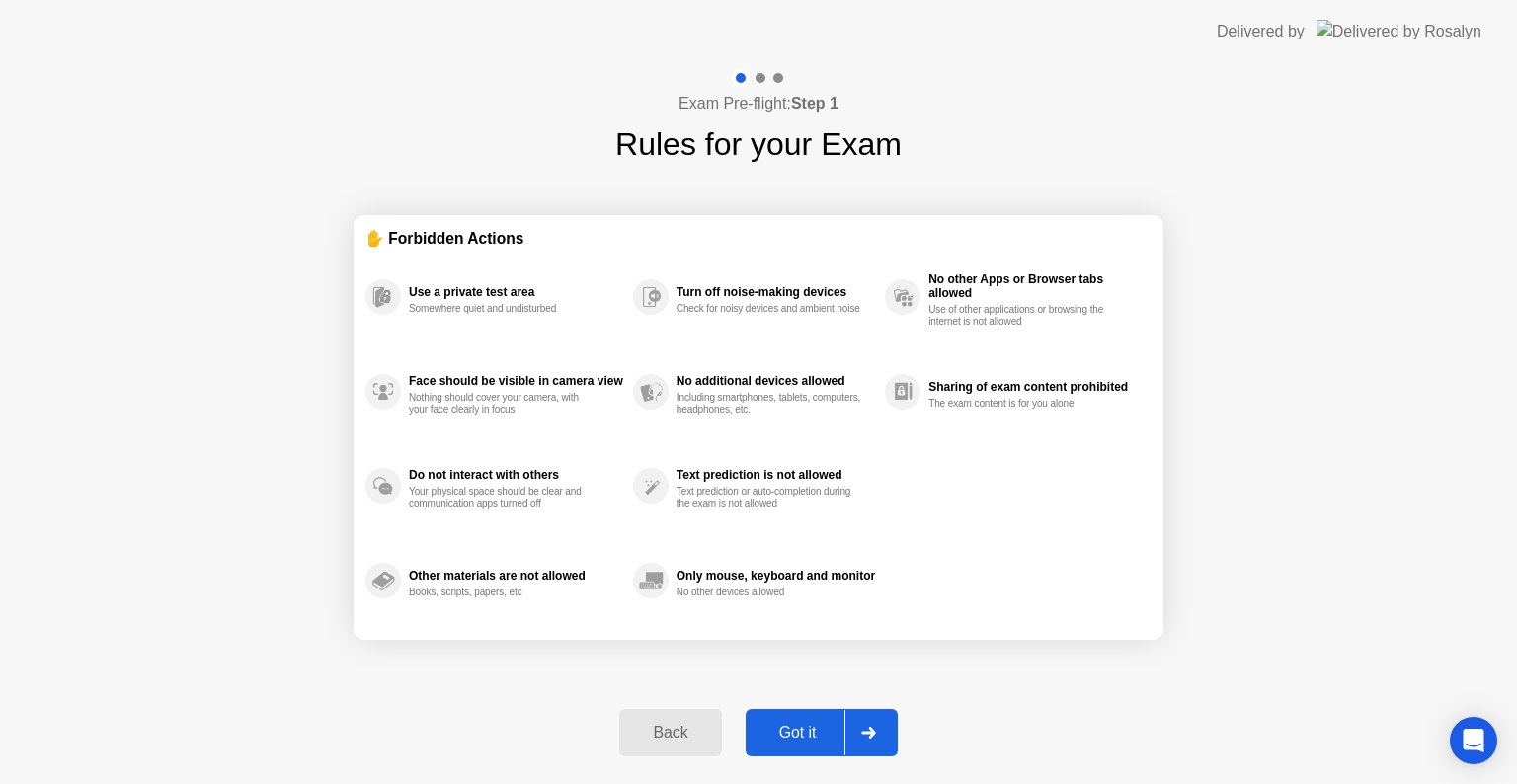 click on "Got it" 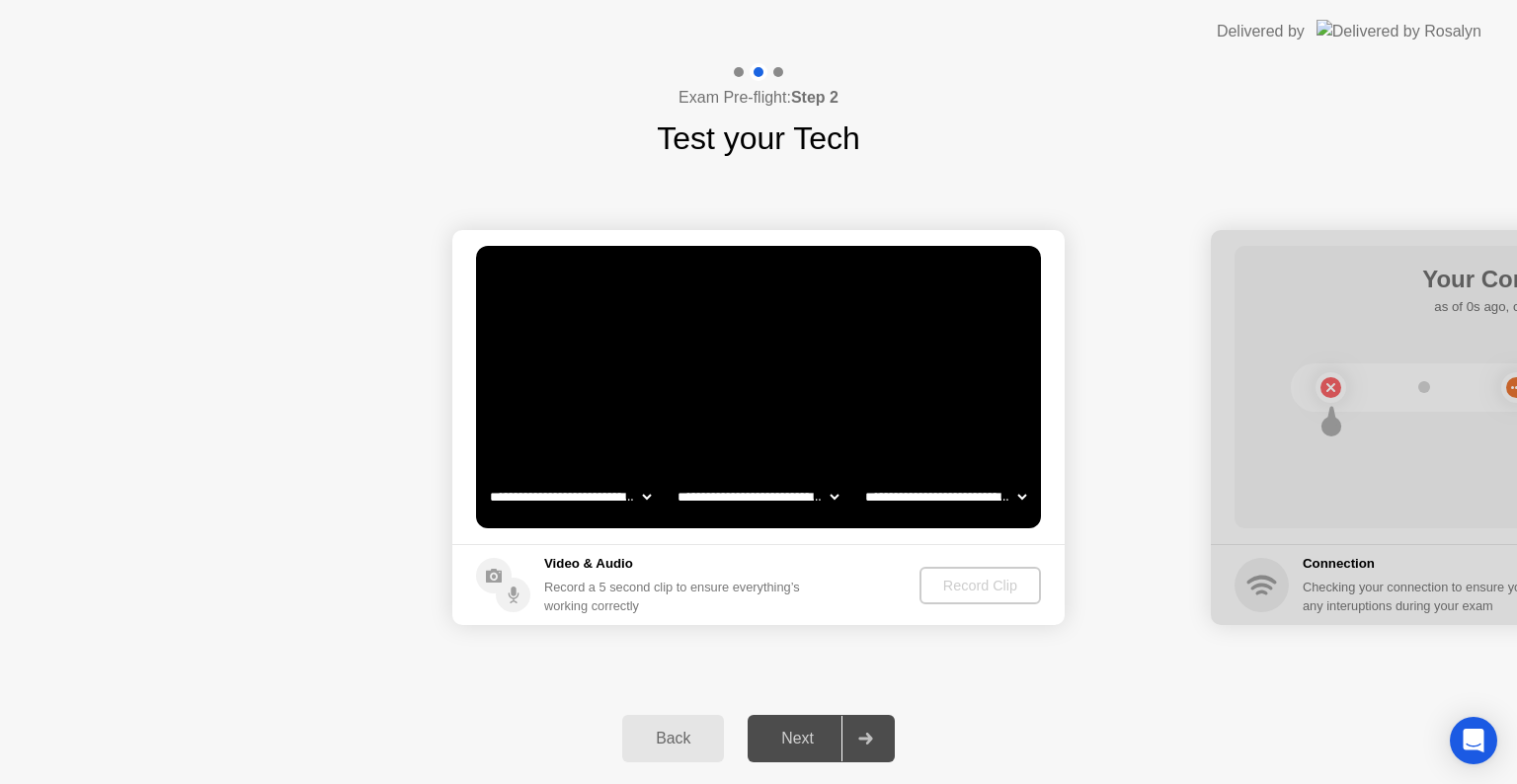 click 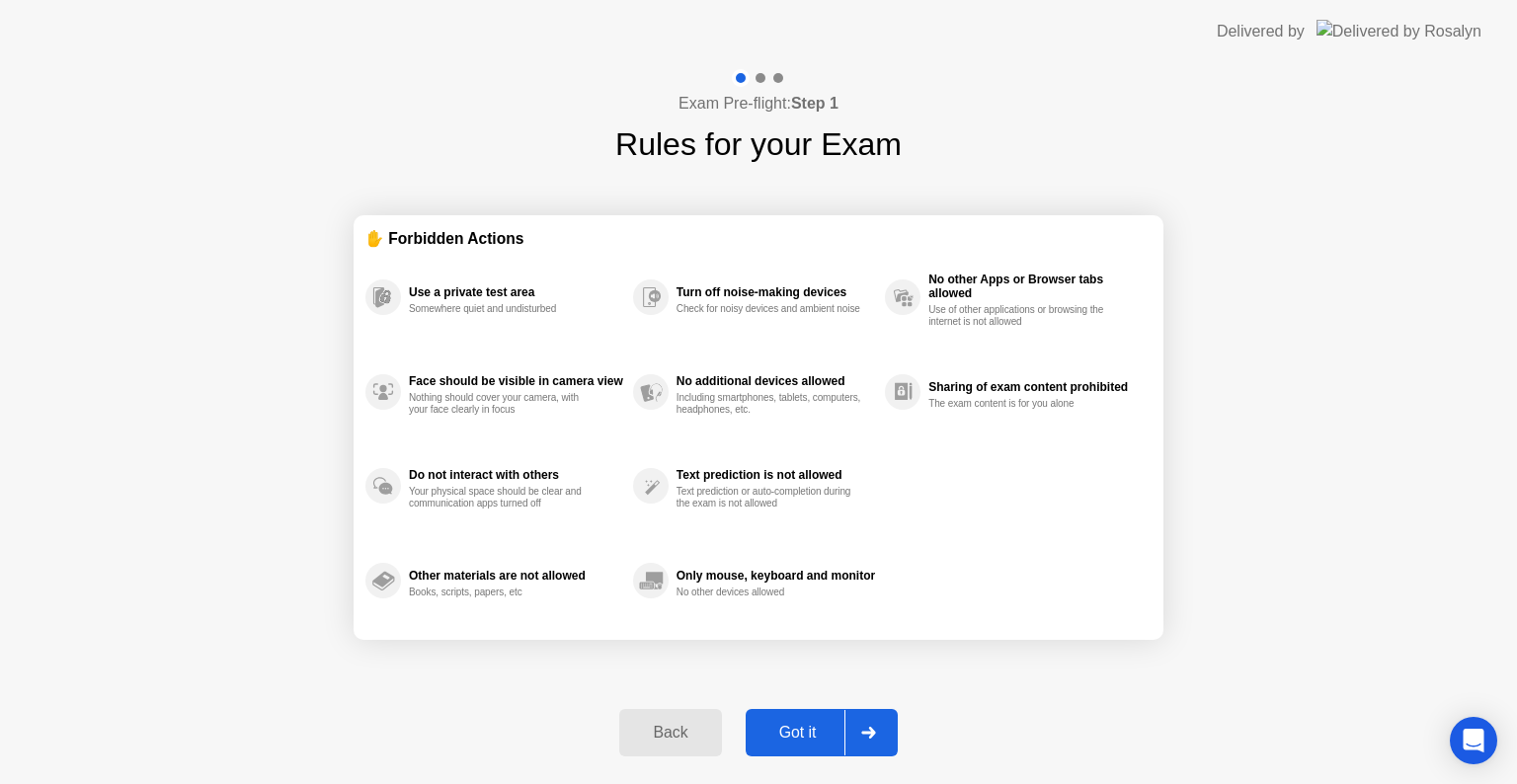 drag, startPoint x: 691, startPoint y: 399, endPoint x: 679, endPoint y: 383, distance: 20 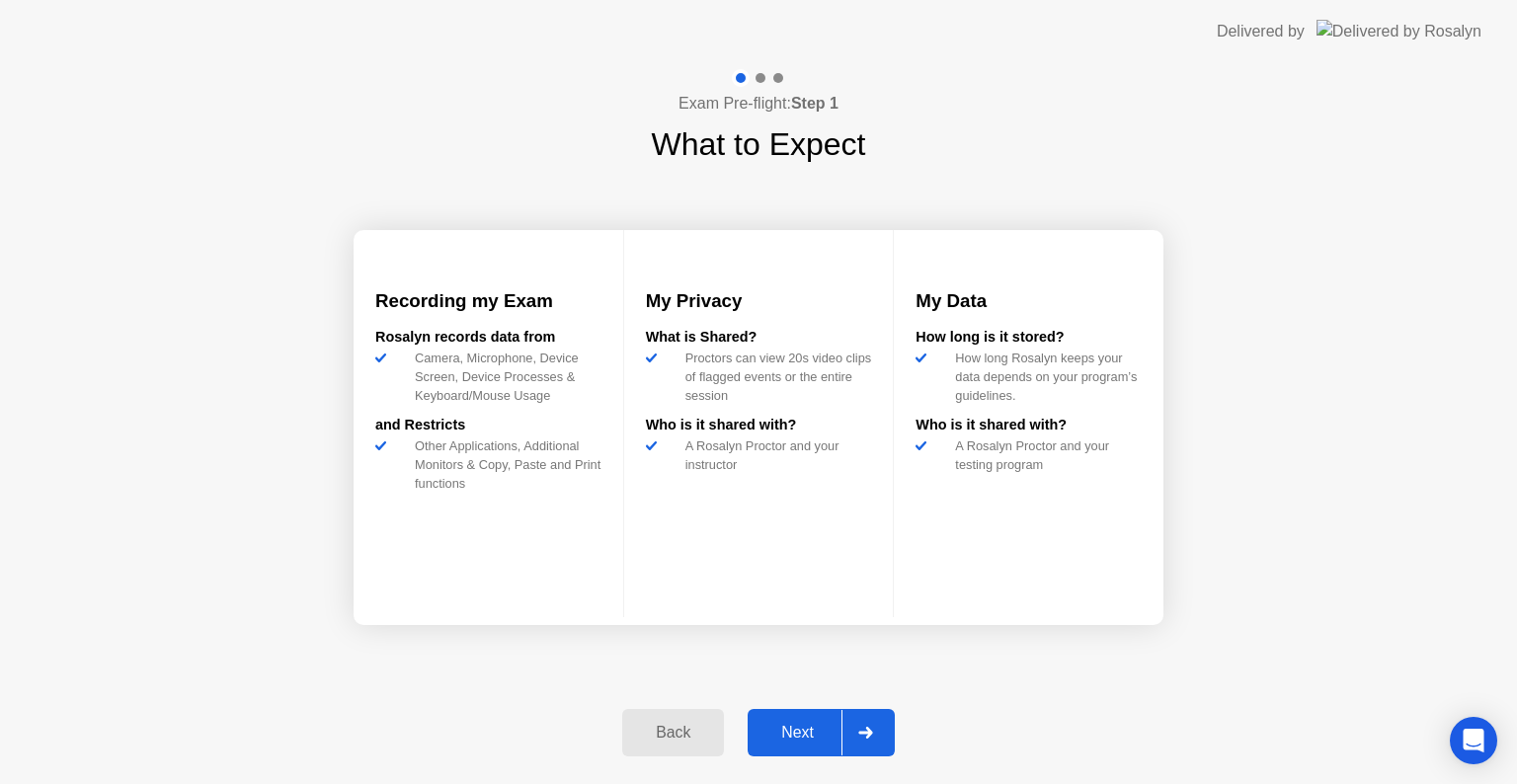 click on "Next" 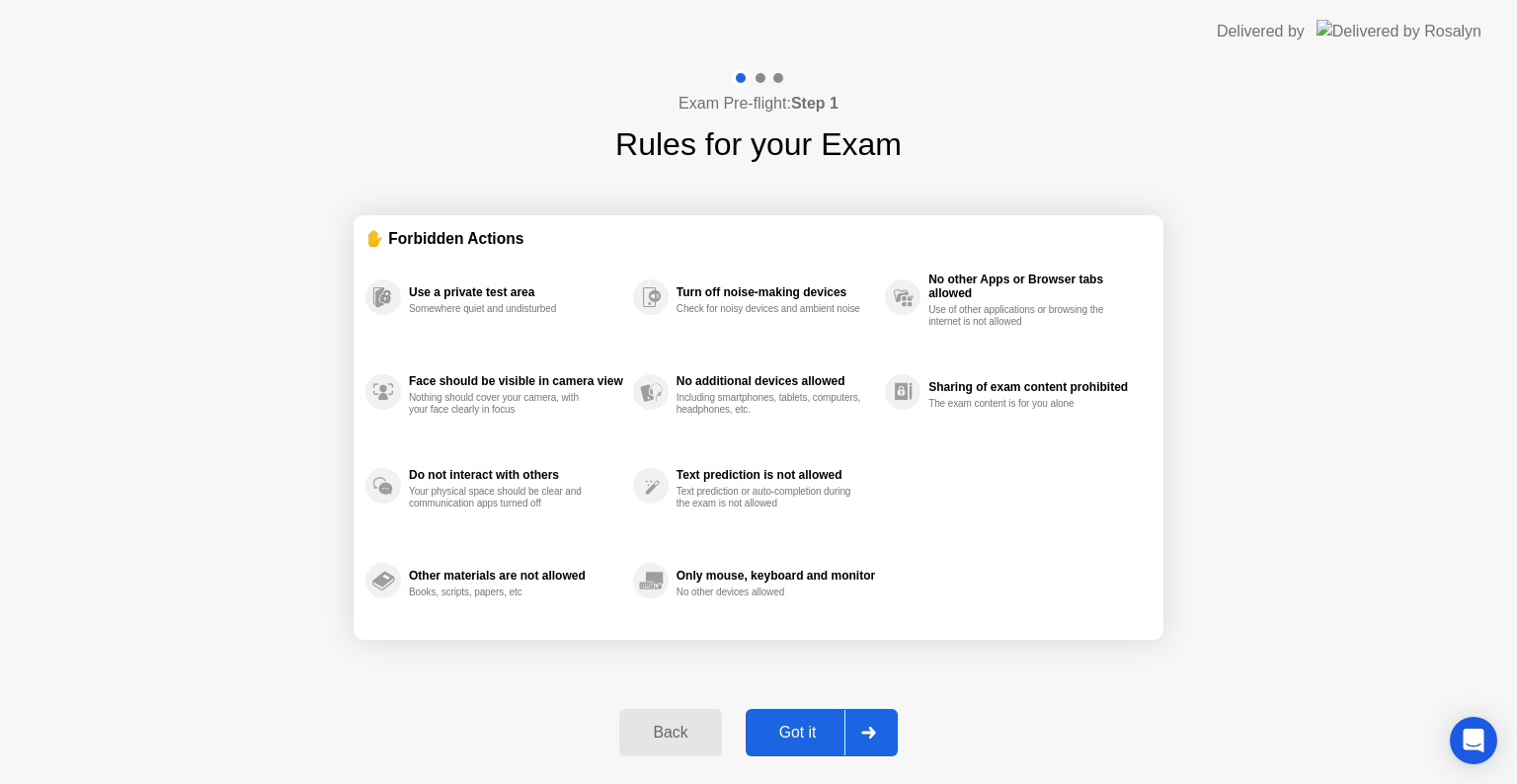 click on "Got it" 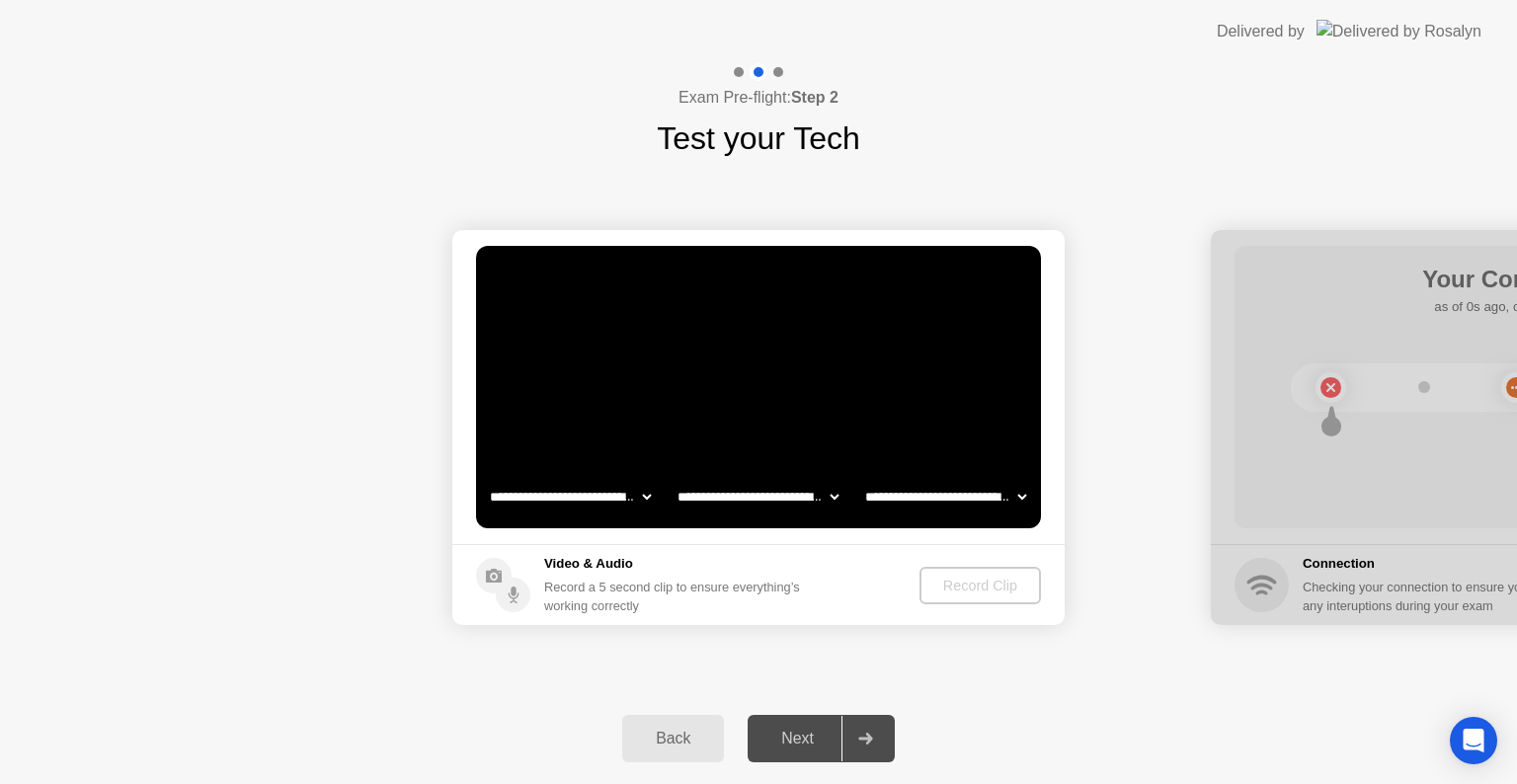 click on "**********" 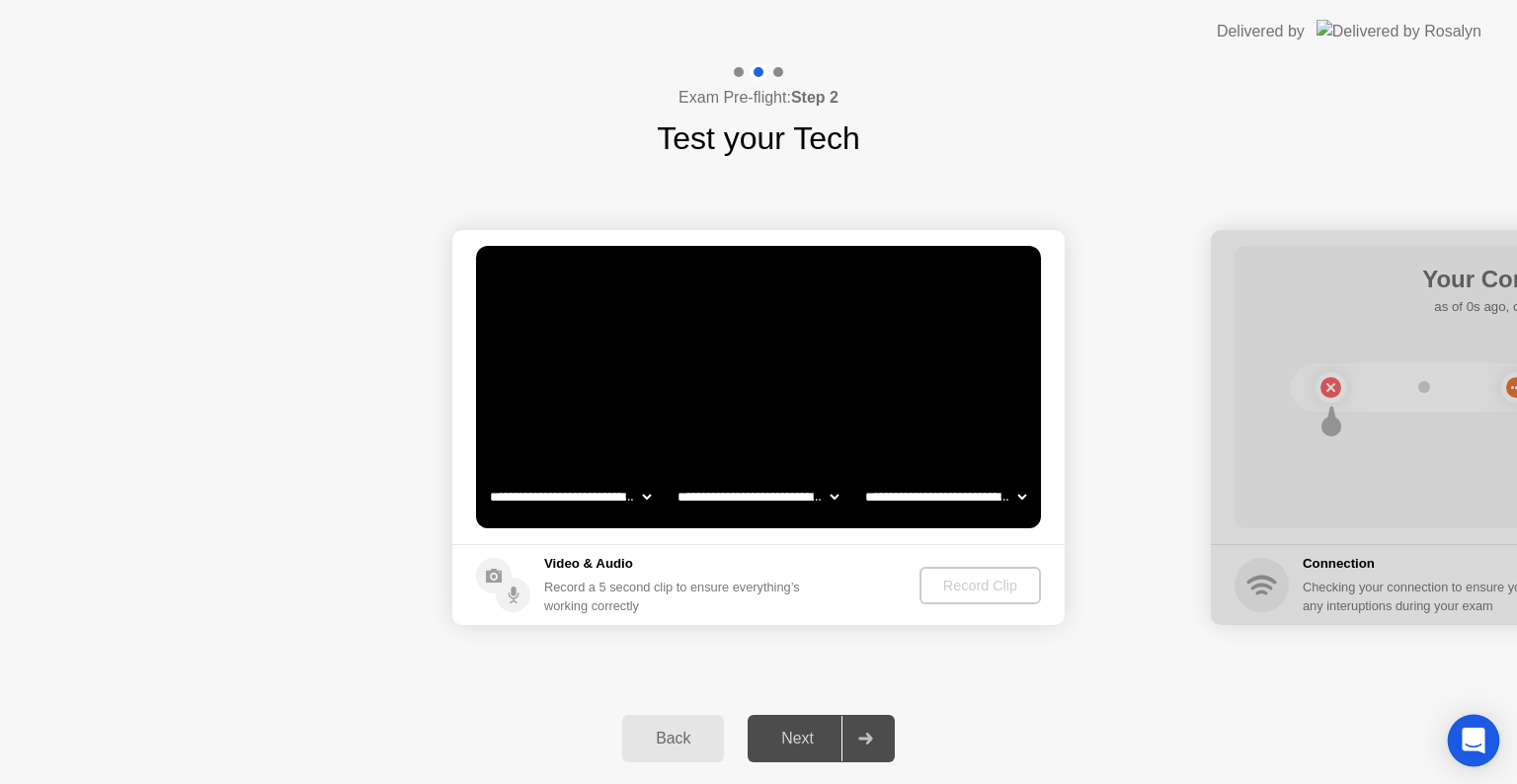 click 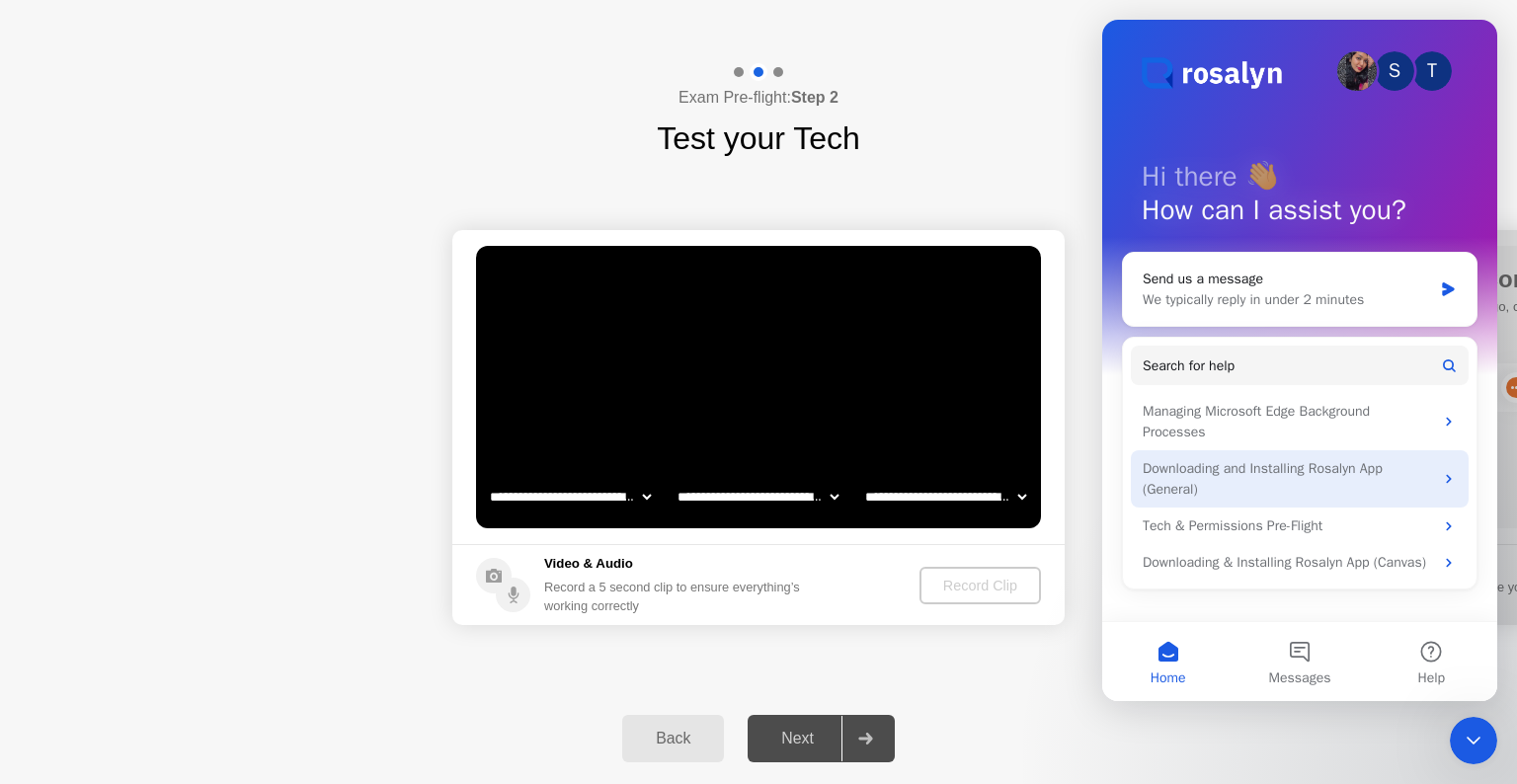 scroll, scrollTop: 0, scrollLeft: 0, axis: both 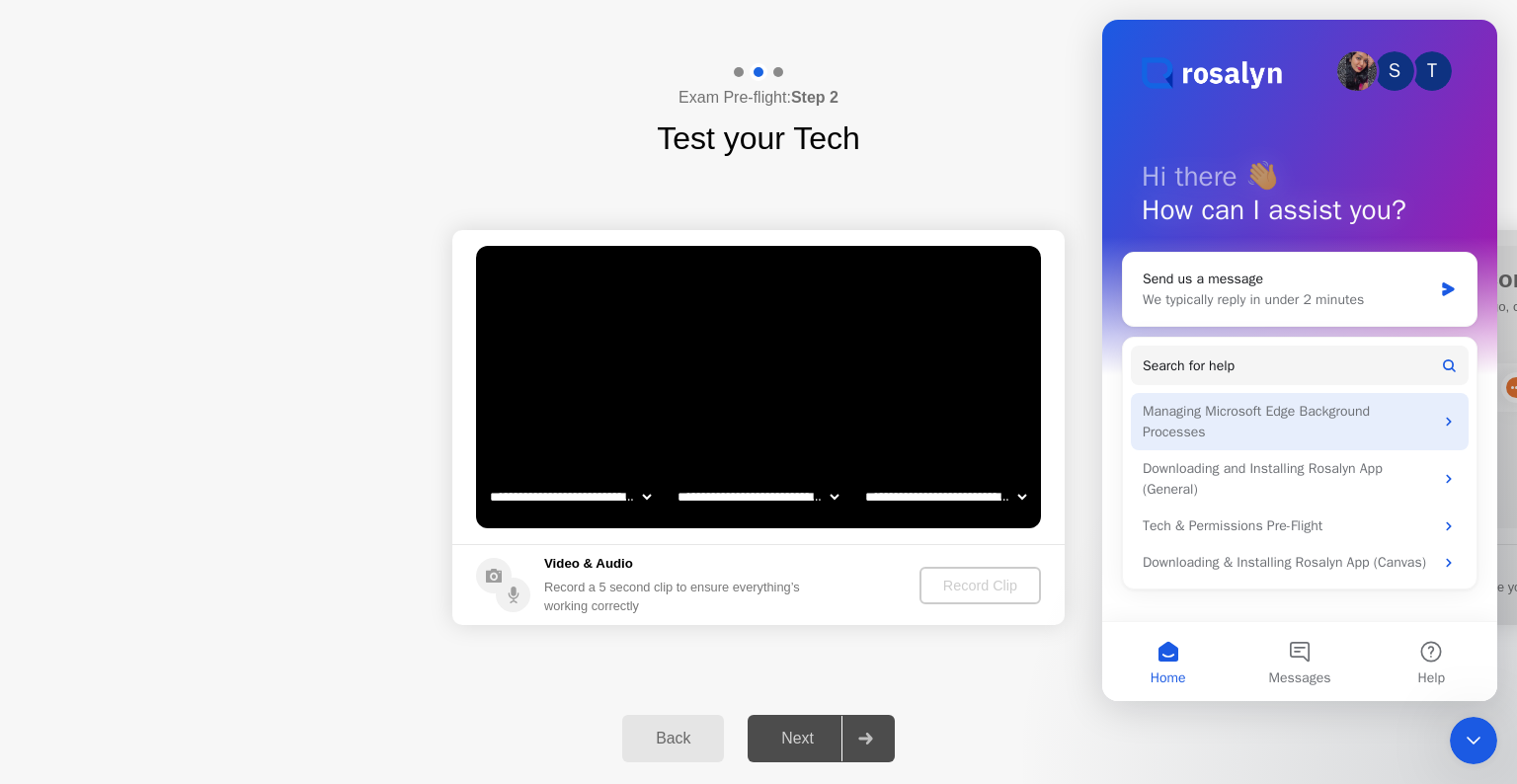 click on "Managing Microsoft Edge Background Processes" at bounding box center (1288, 422) 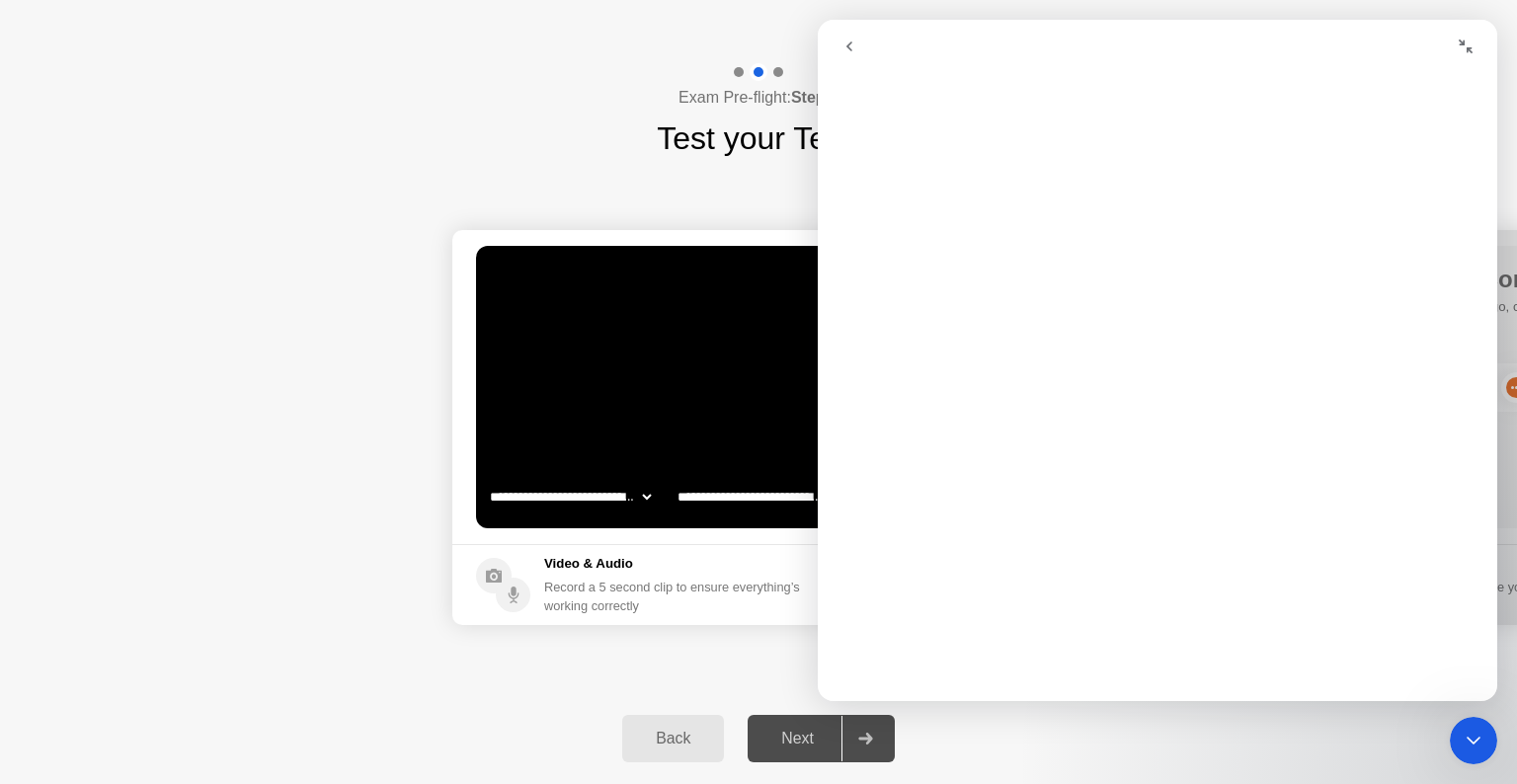 scroll, scrollTop: 0, scrollLeft: 0, axis: both 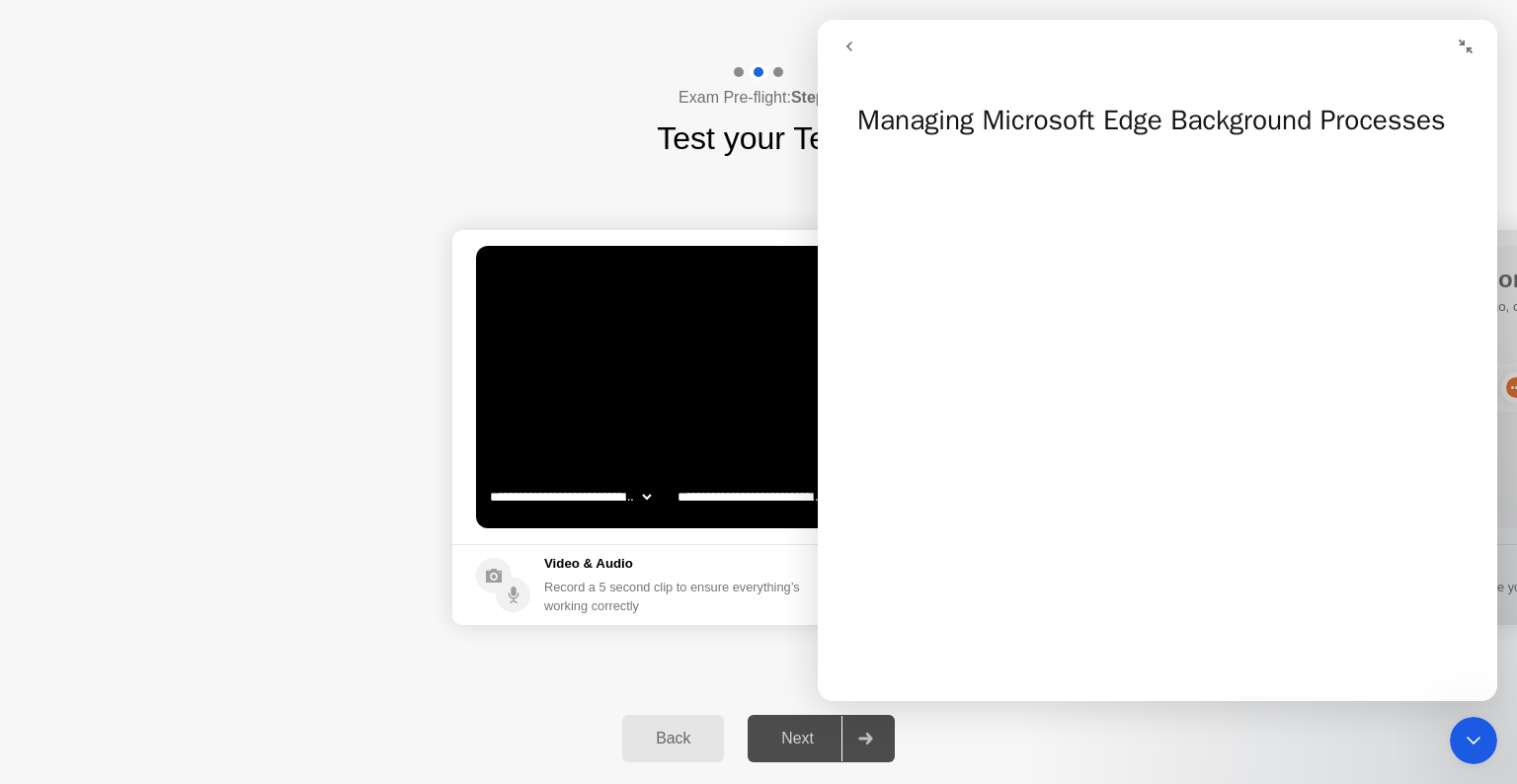 click 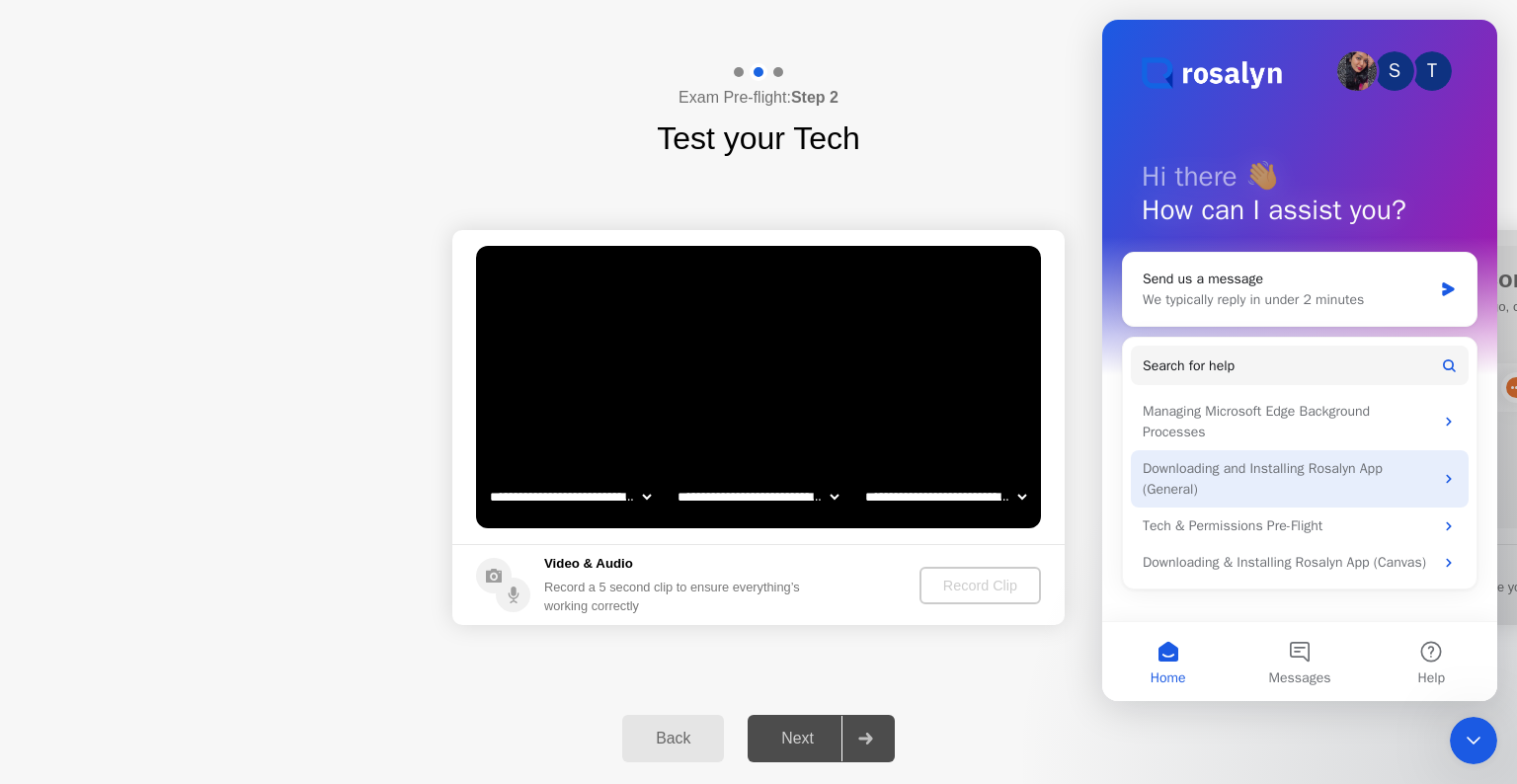 click on "Downloading and Installing Rosalyn App (General)" at bounding box center (1288, 479) 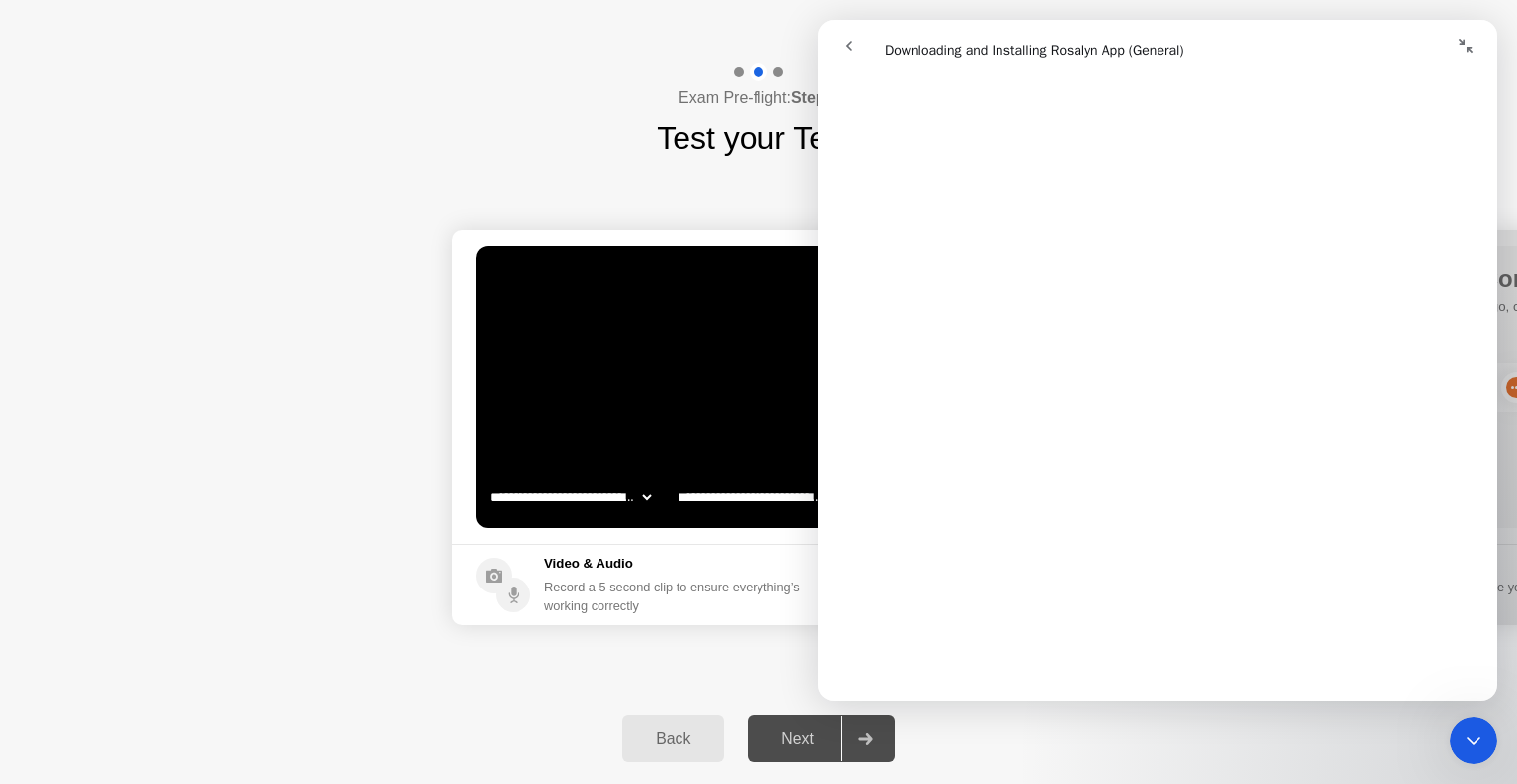 scroll, scrollTop: 0, scrollLeft: 0, axis: both 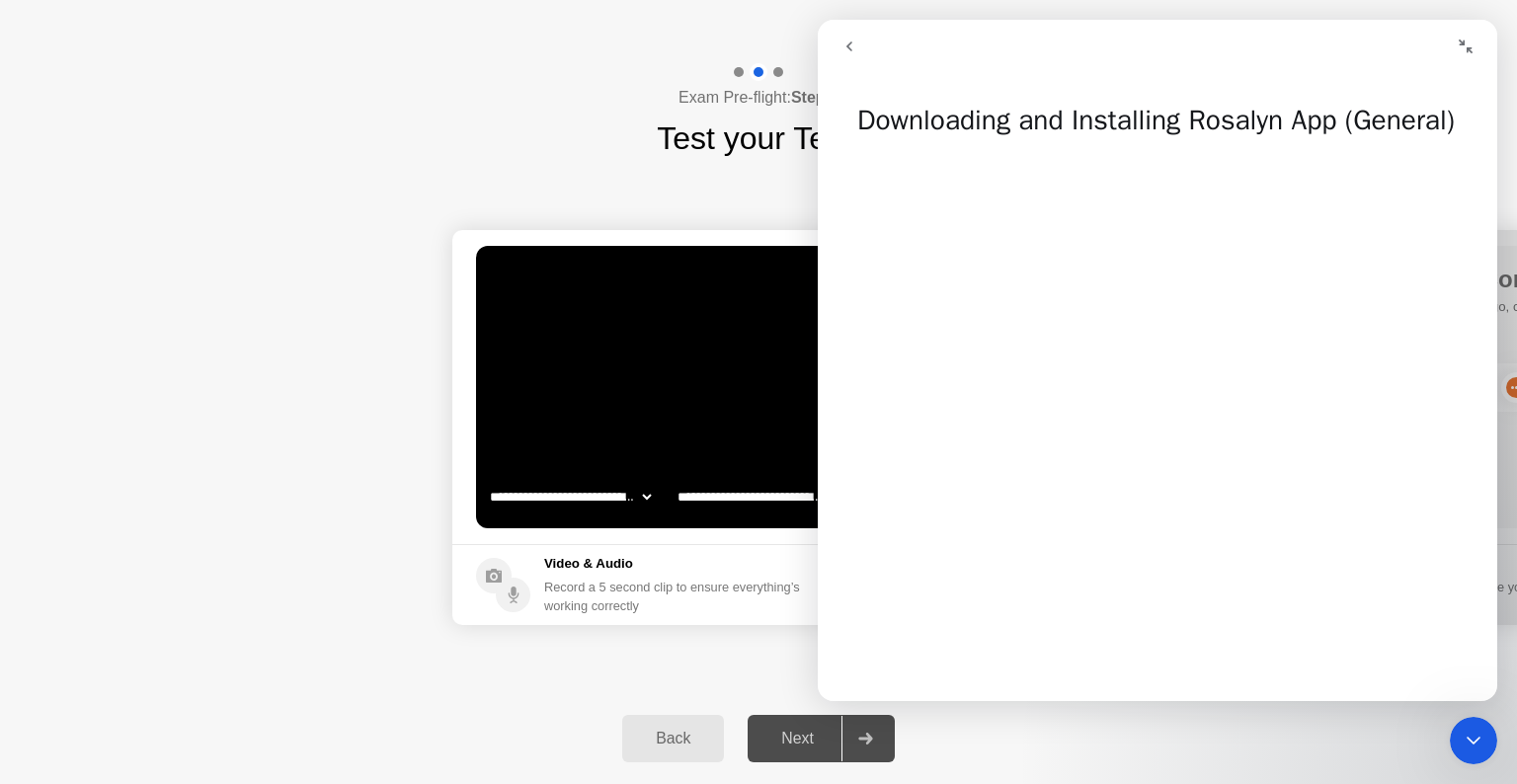 click 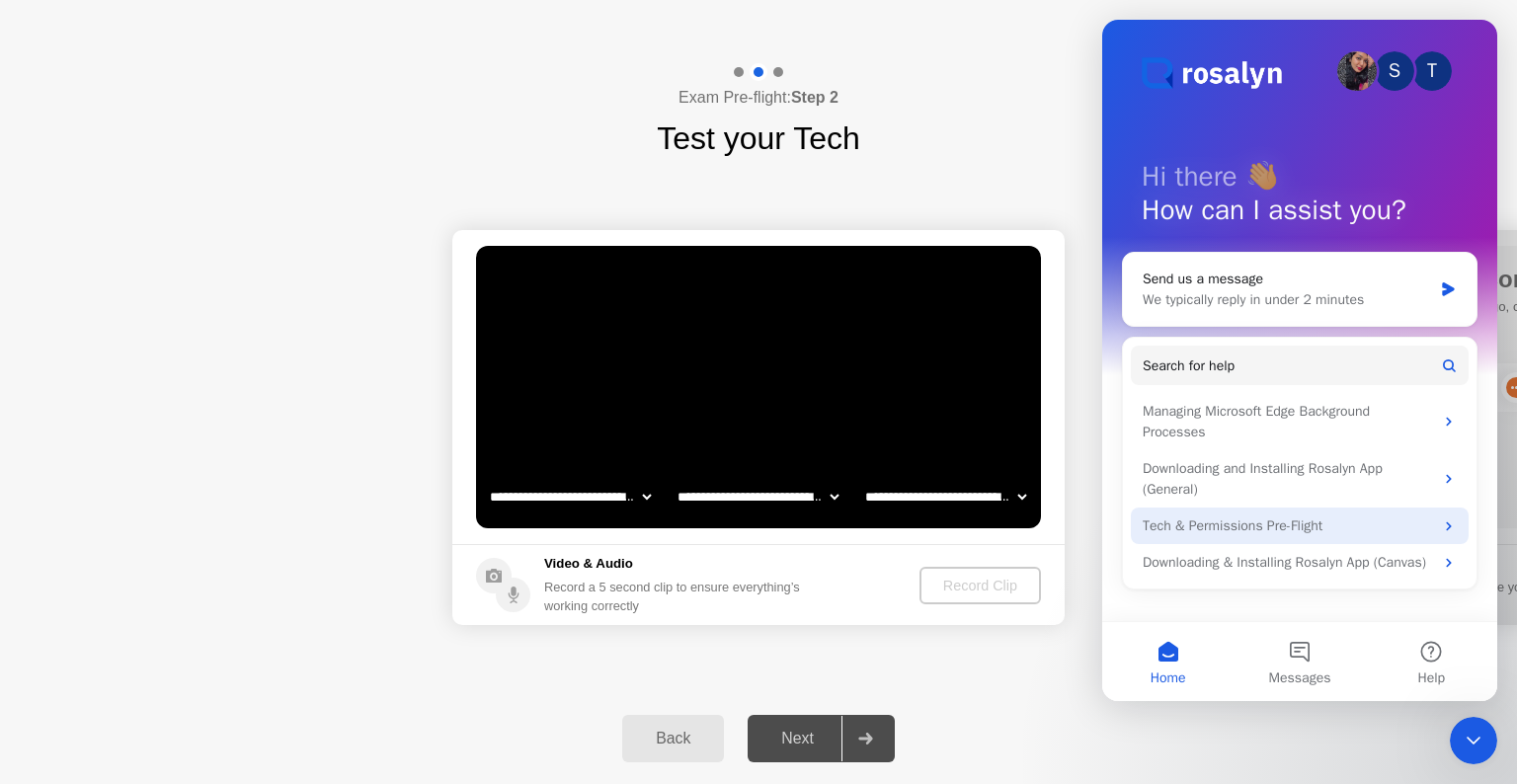 click on "Tech & Permissions Pre-Flight" at bounding box center [1288, 525] 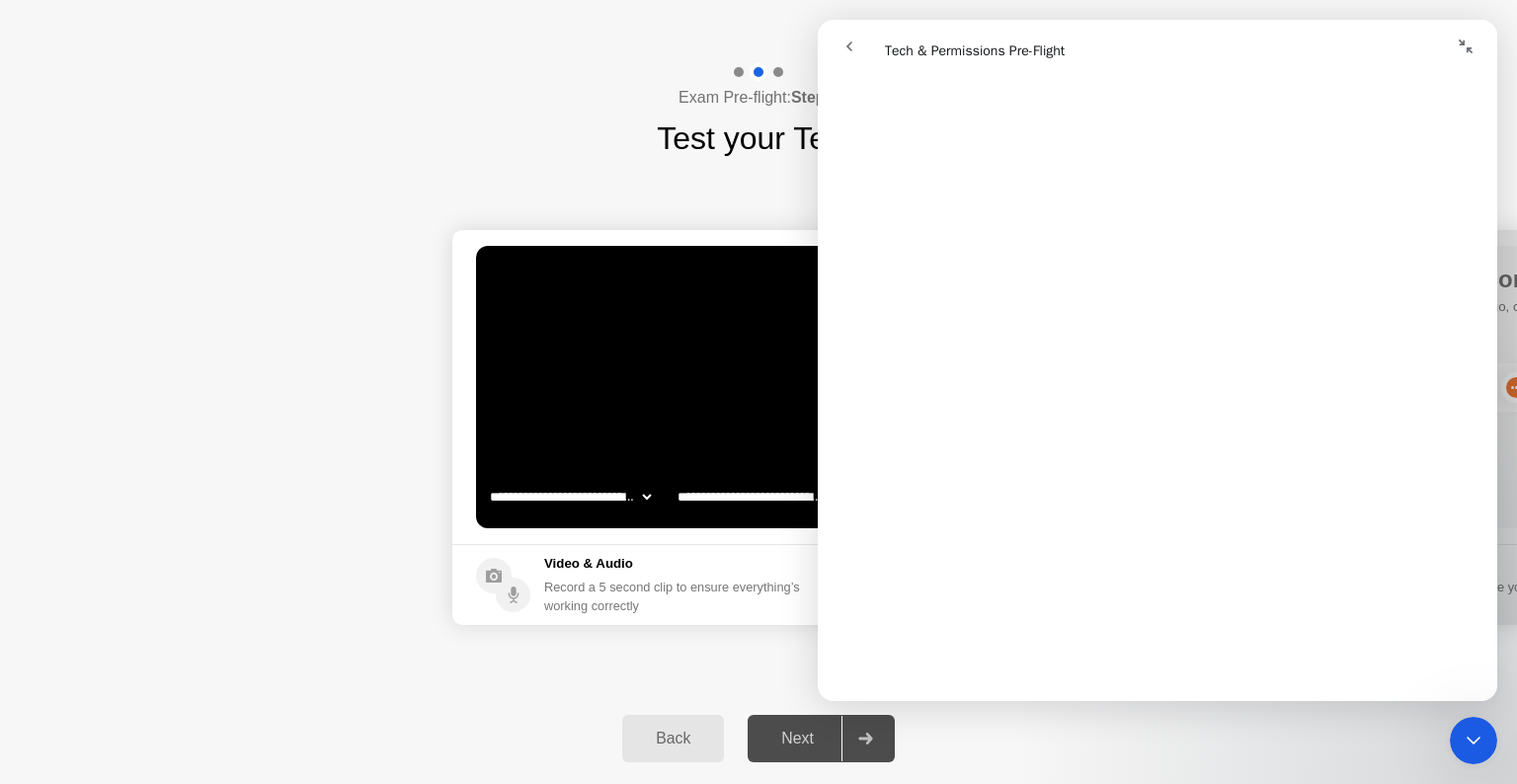 scroll, scrollTop: 395, scrollLeft: 0, axis: vertical 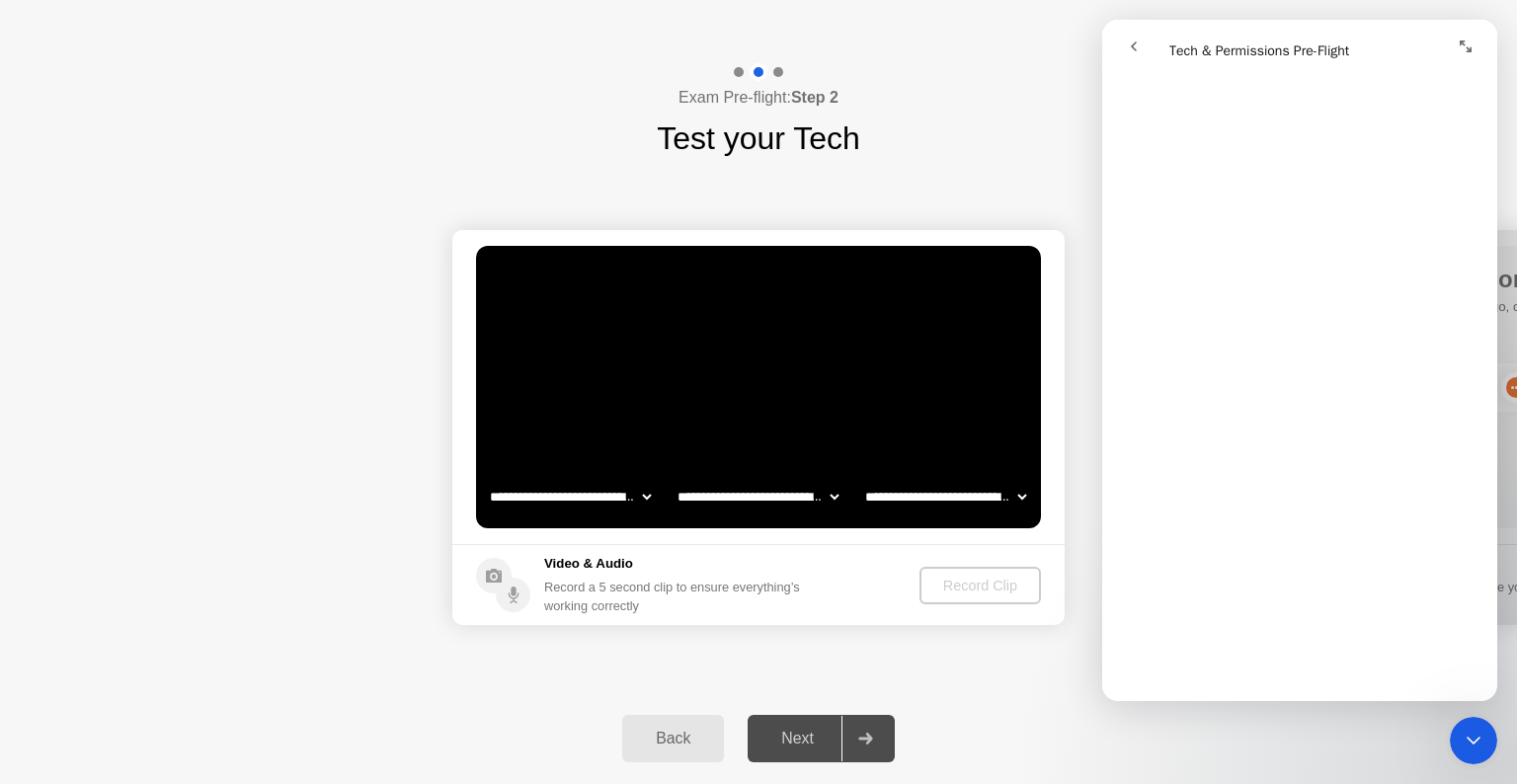 click on "**********" 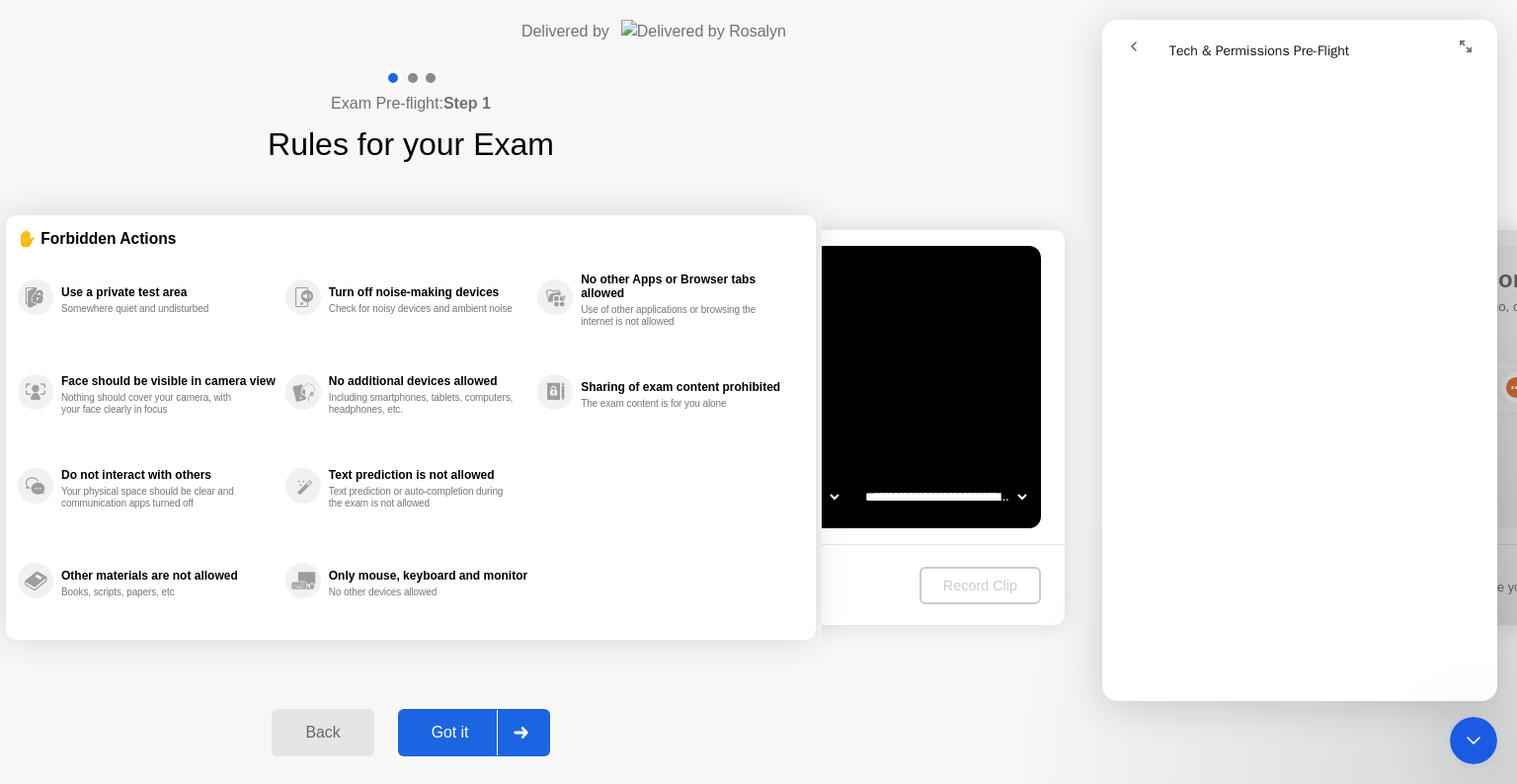 click on "Back" 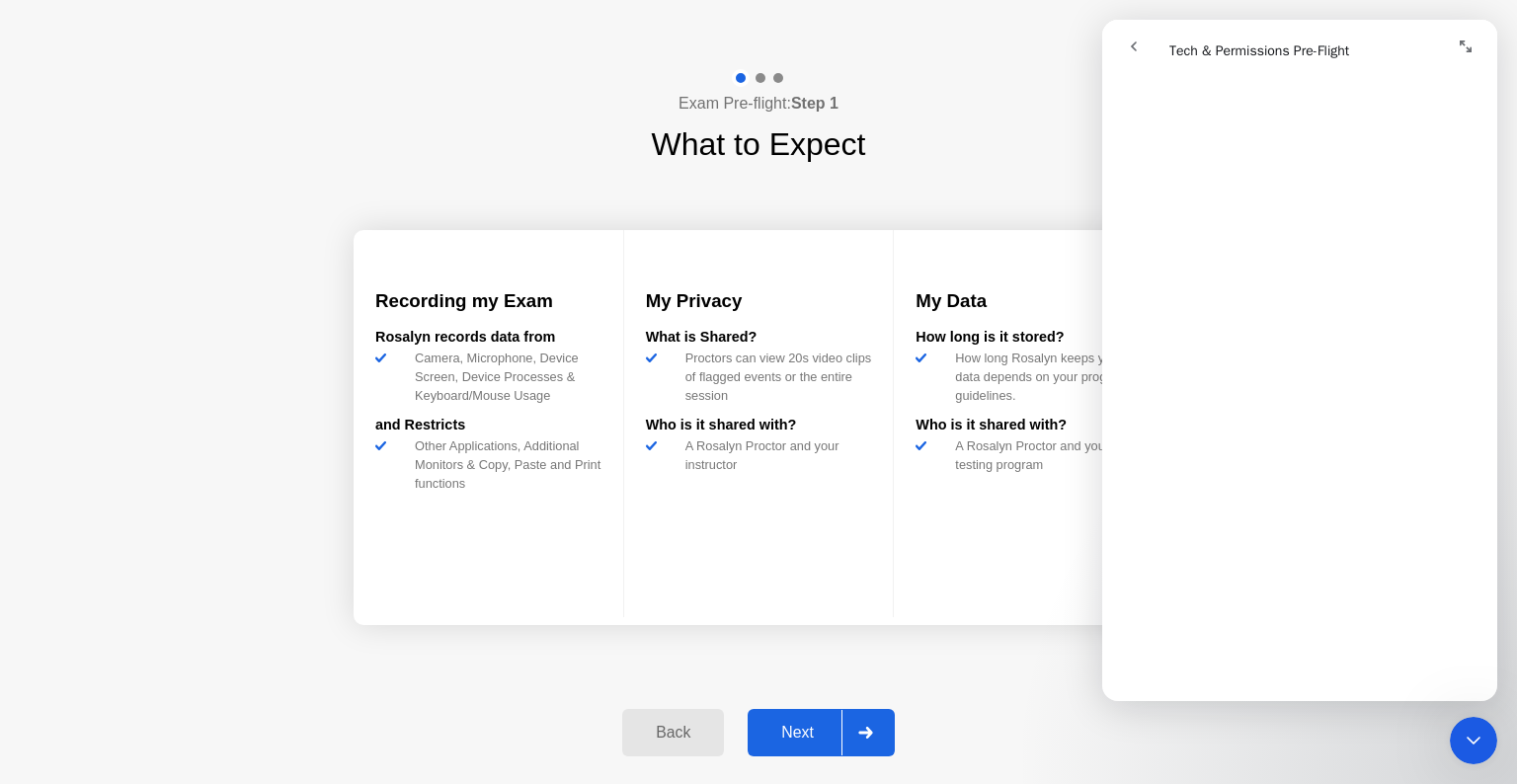 click on "Back" 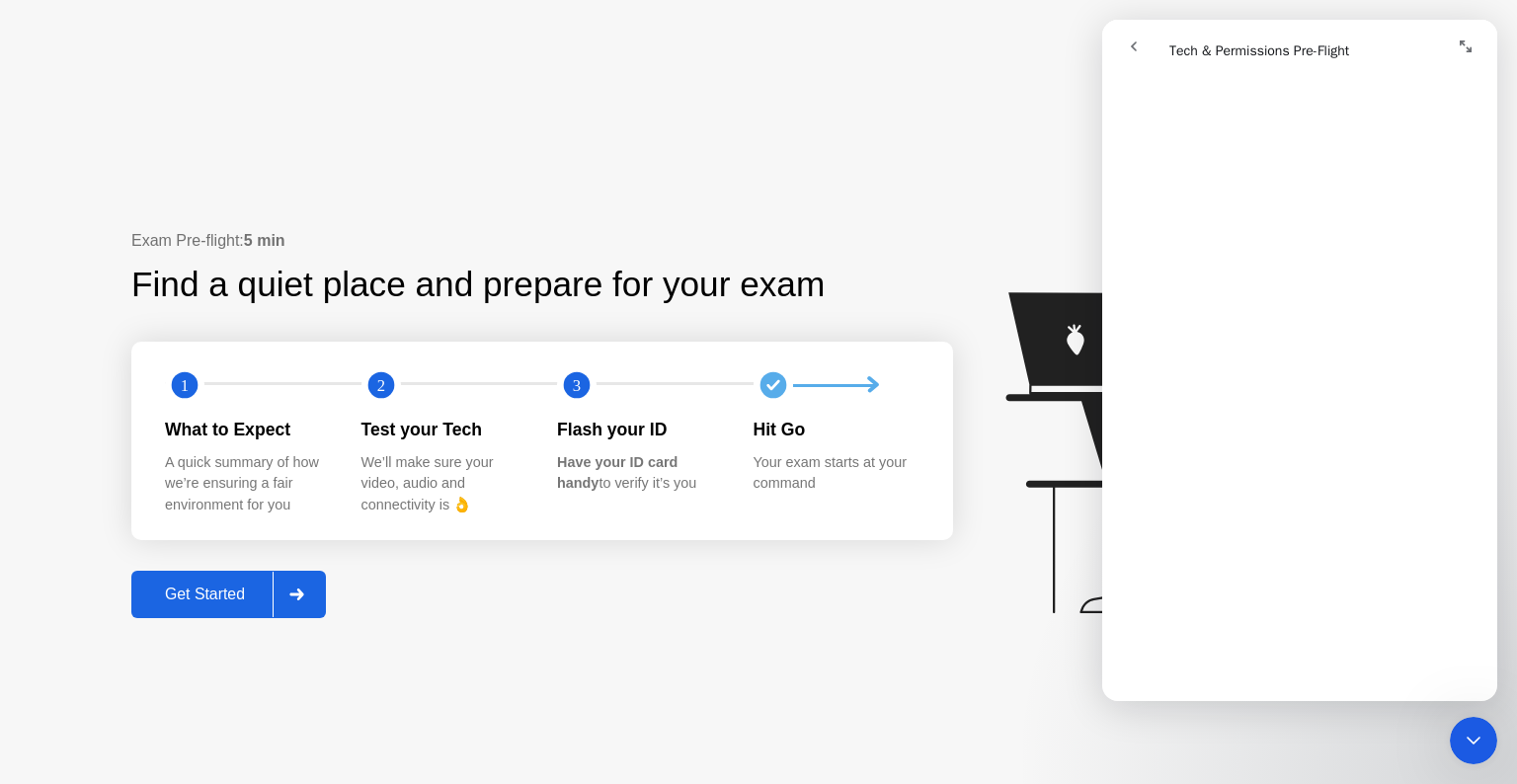 click 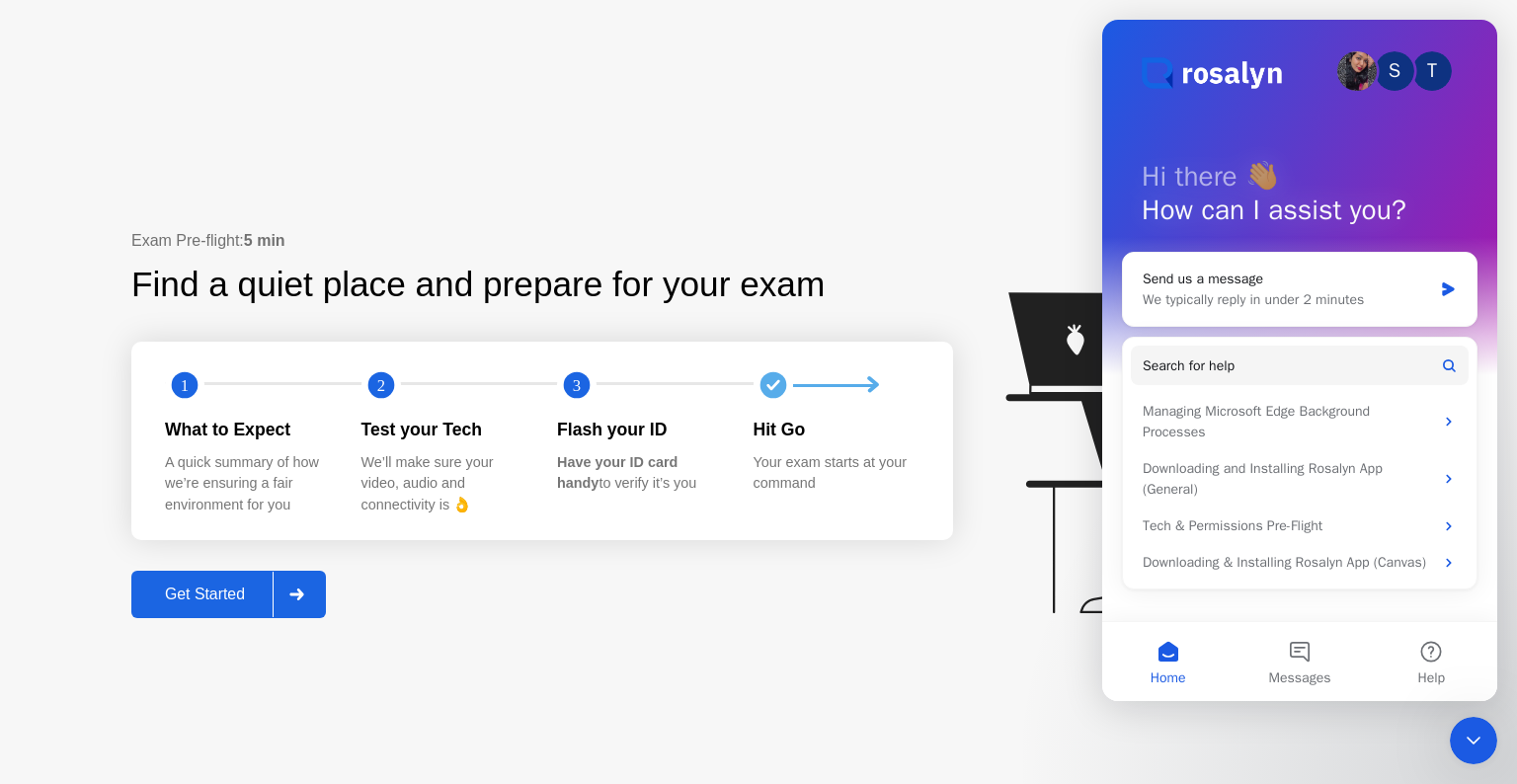 click 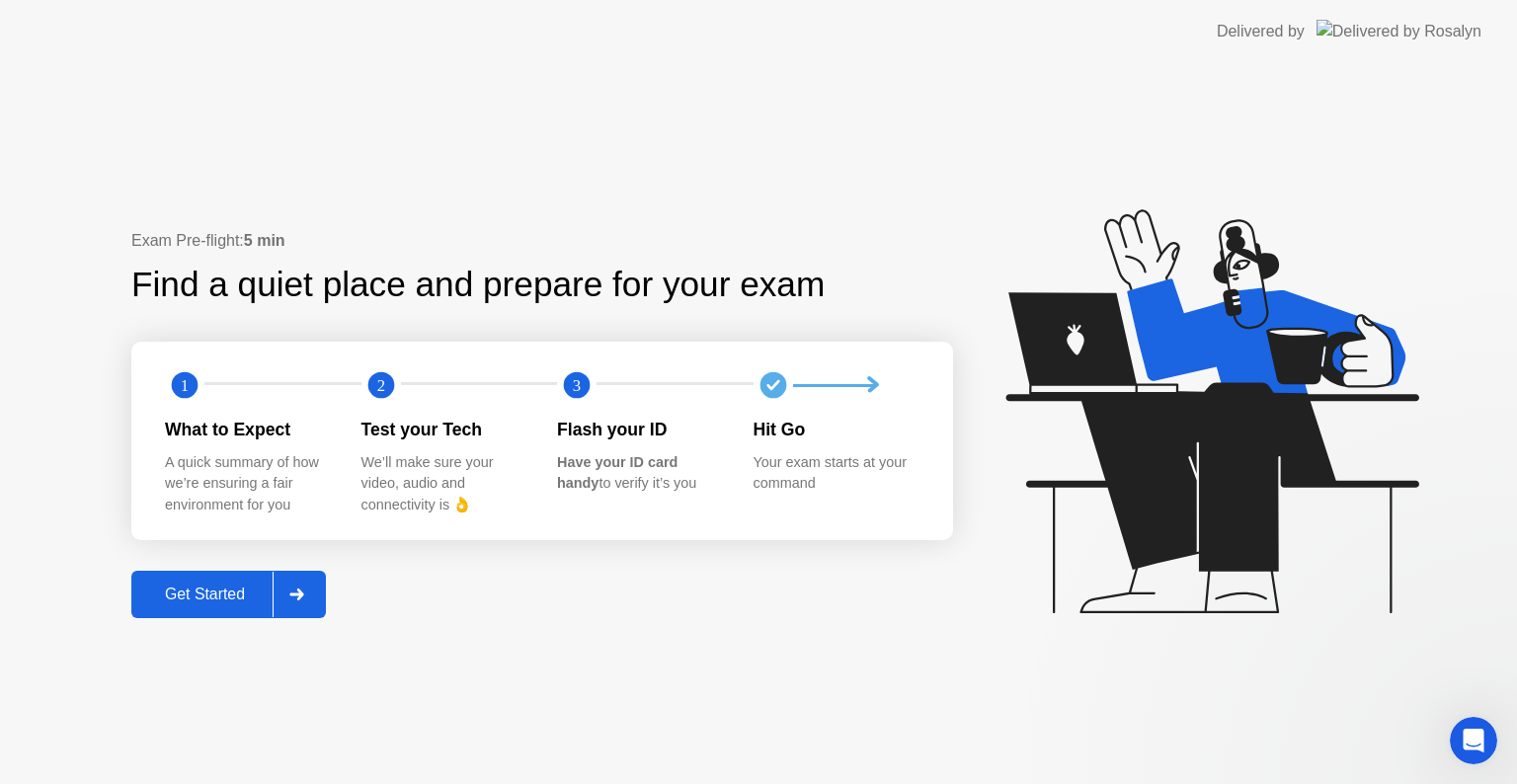 scroll, scrollTop: 0, scrollLeft: 0, axis: both 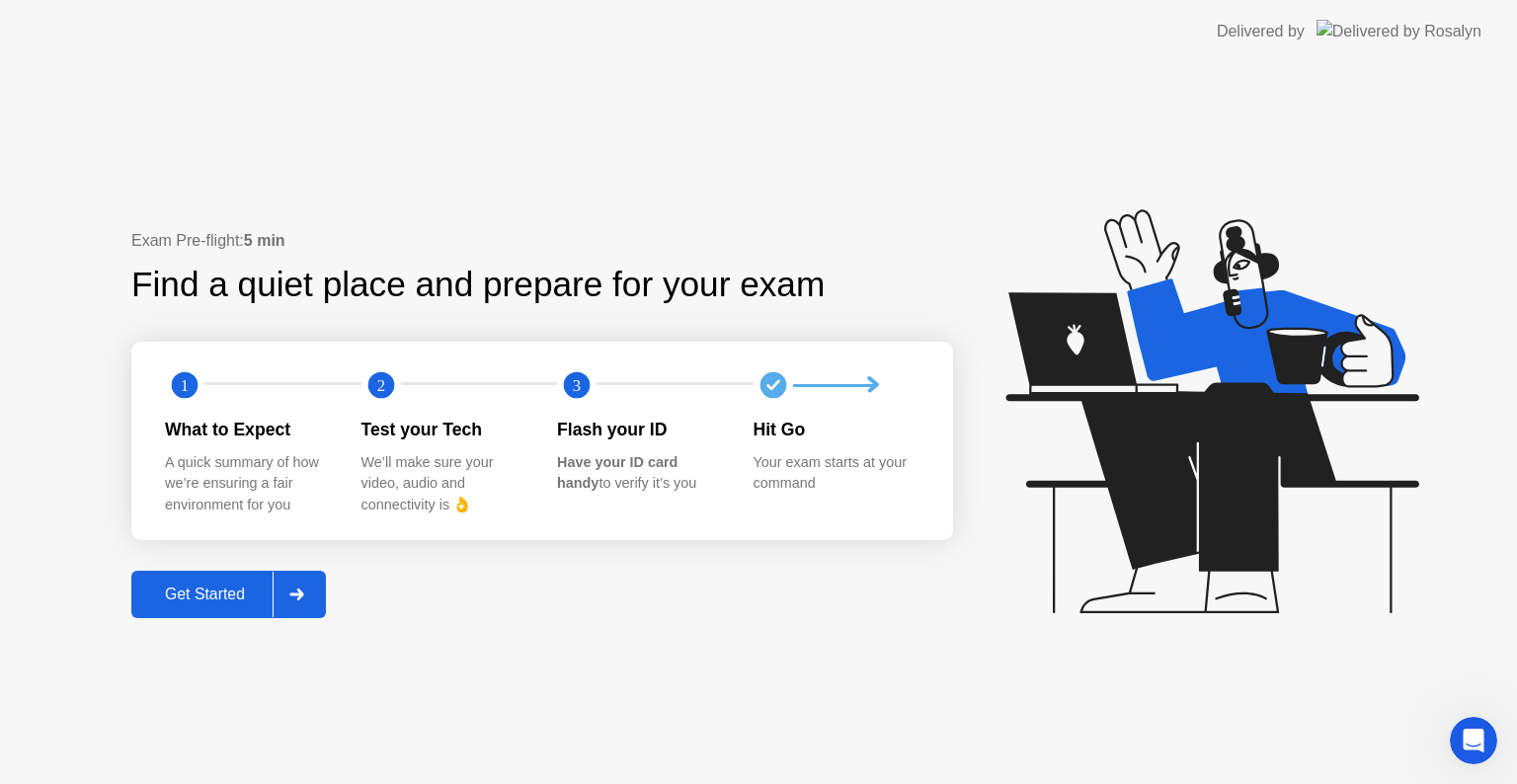 click on "Have your ID card handy to verify it’s you" 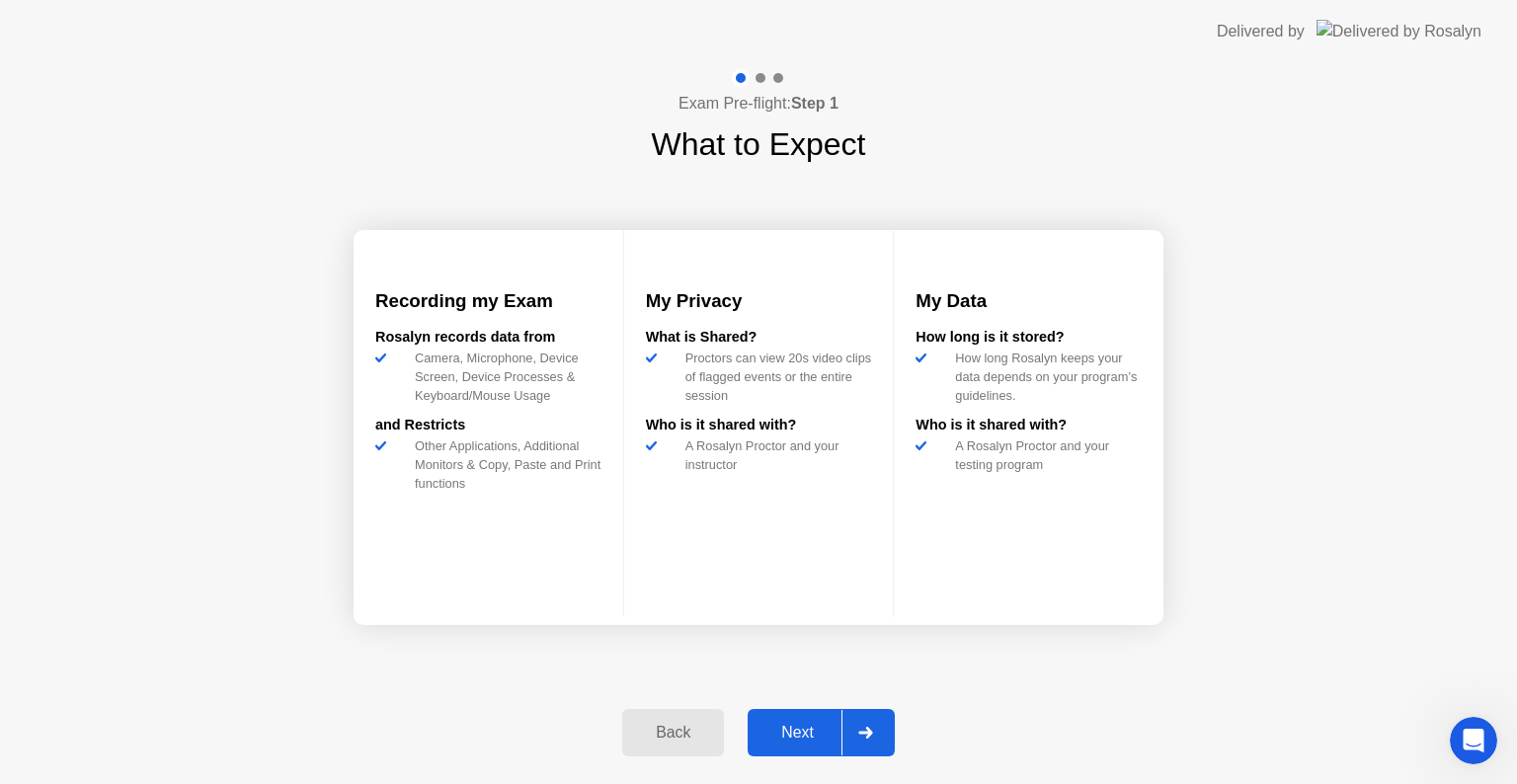 click on "Next" 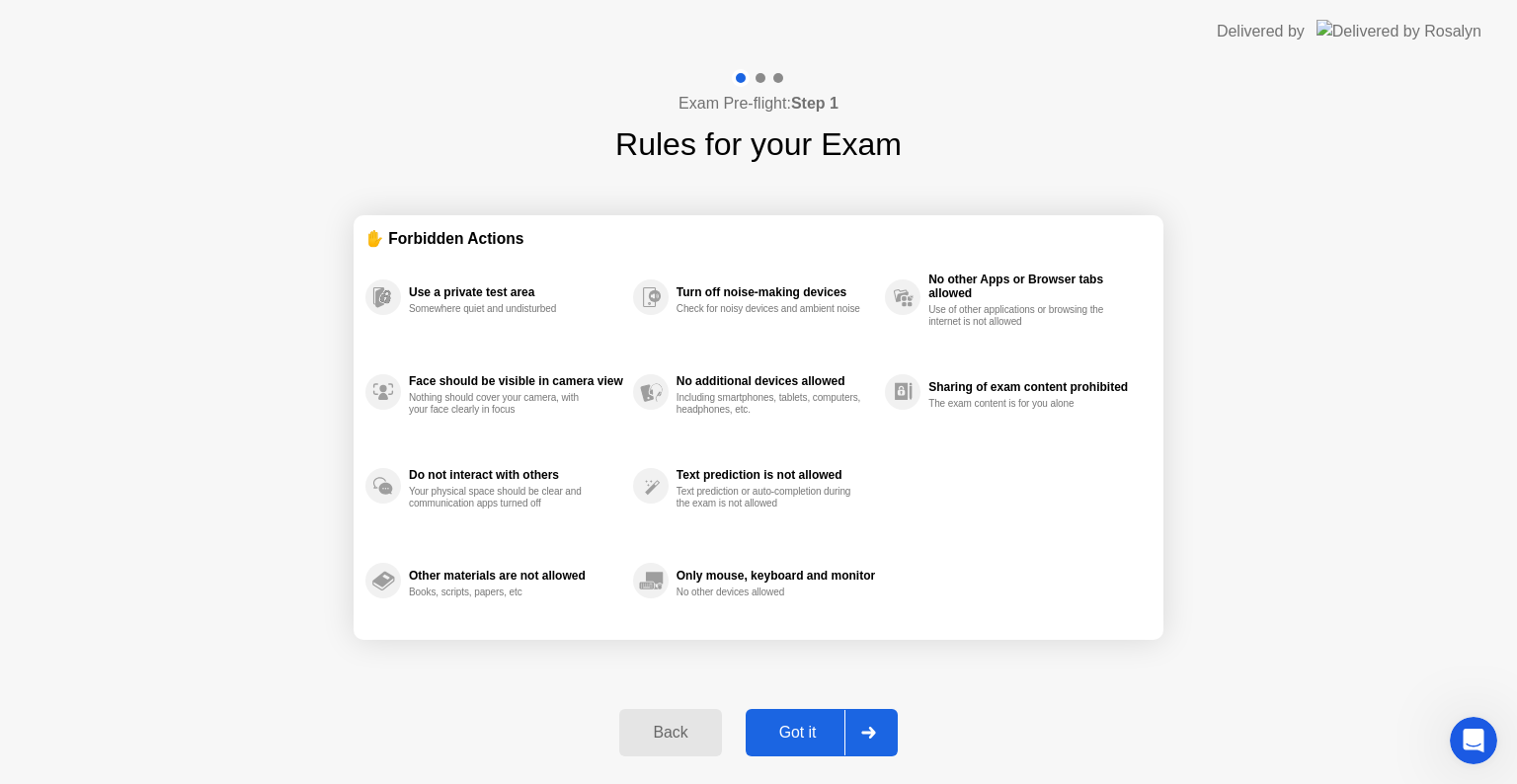 click on "Got it" 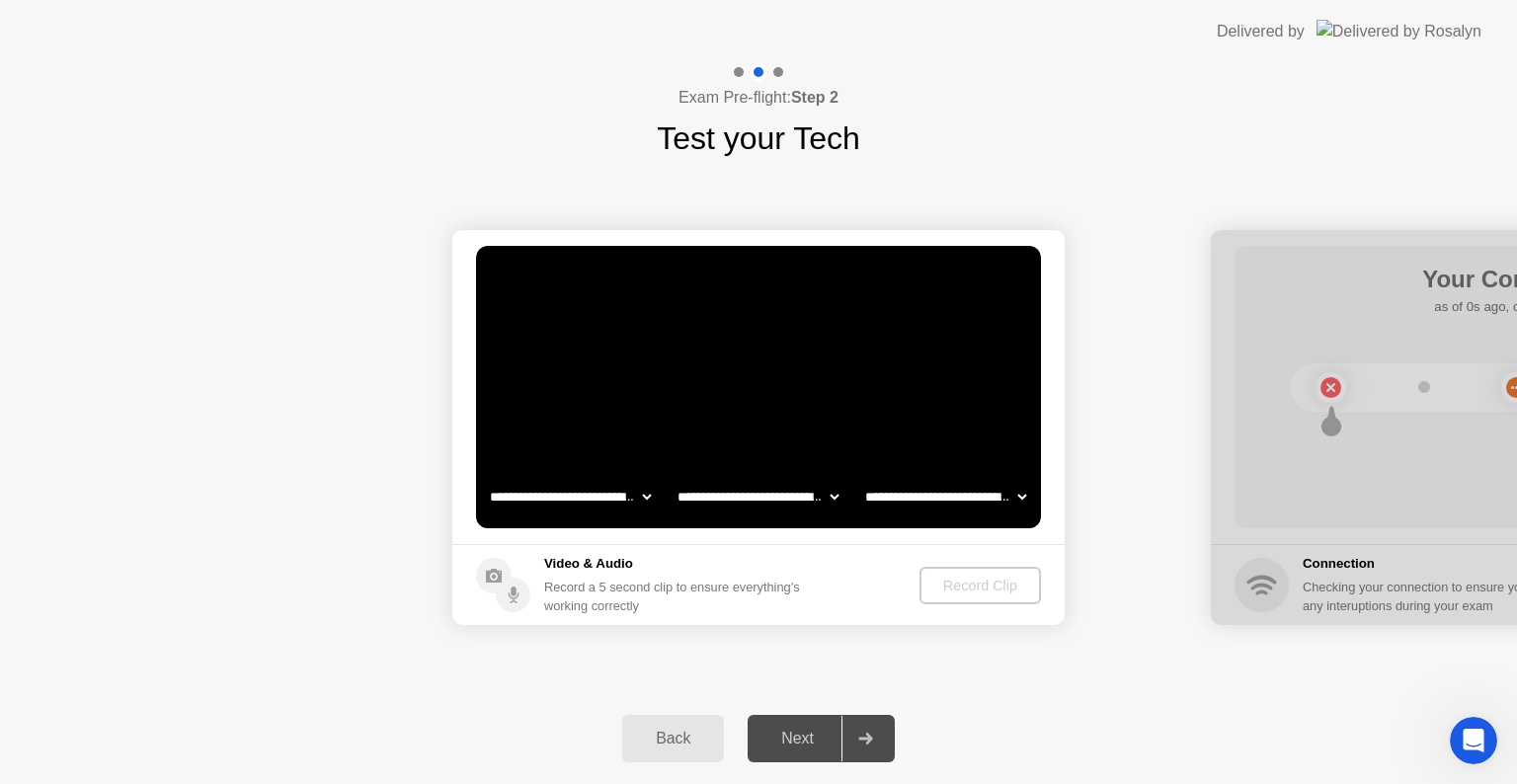 click 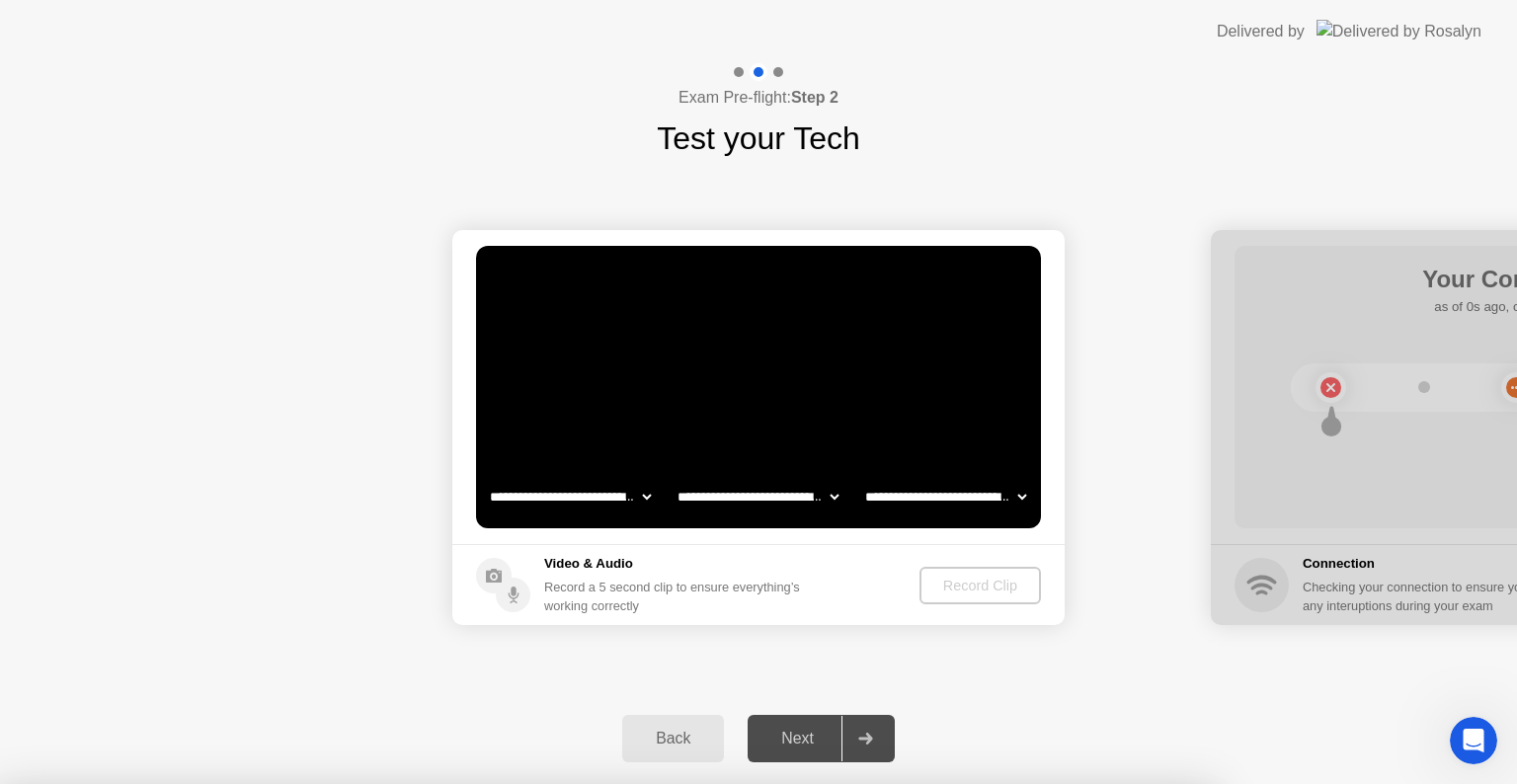 click on "Yes" at bounding box center (559, 896) 